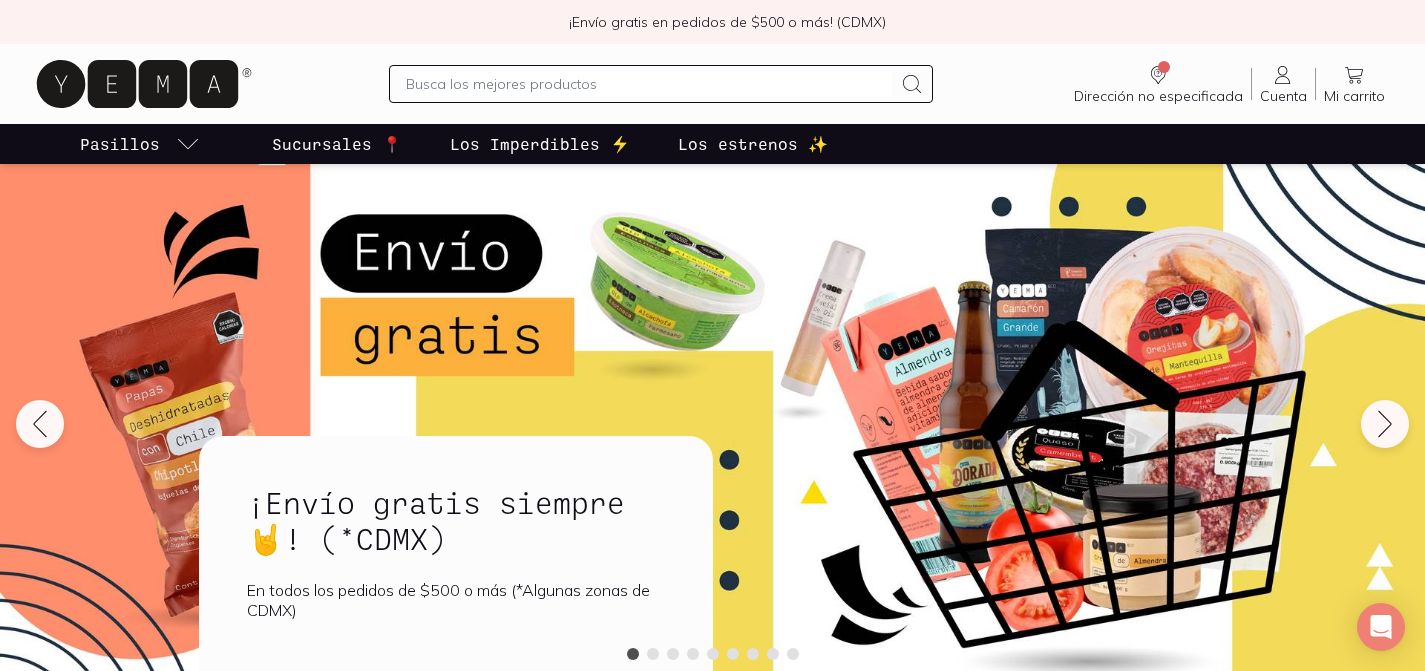 scroll, scrollTop: 0, scrollLeft: 0, axis: both 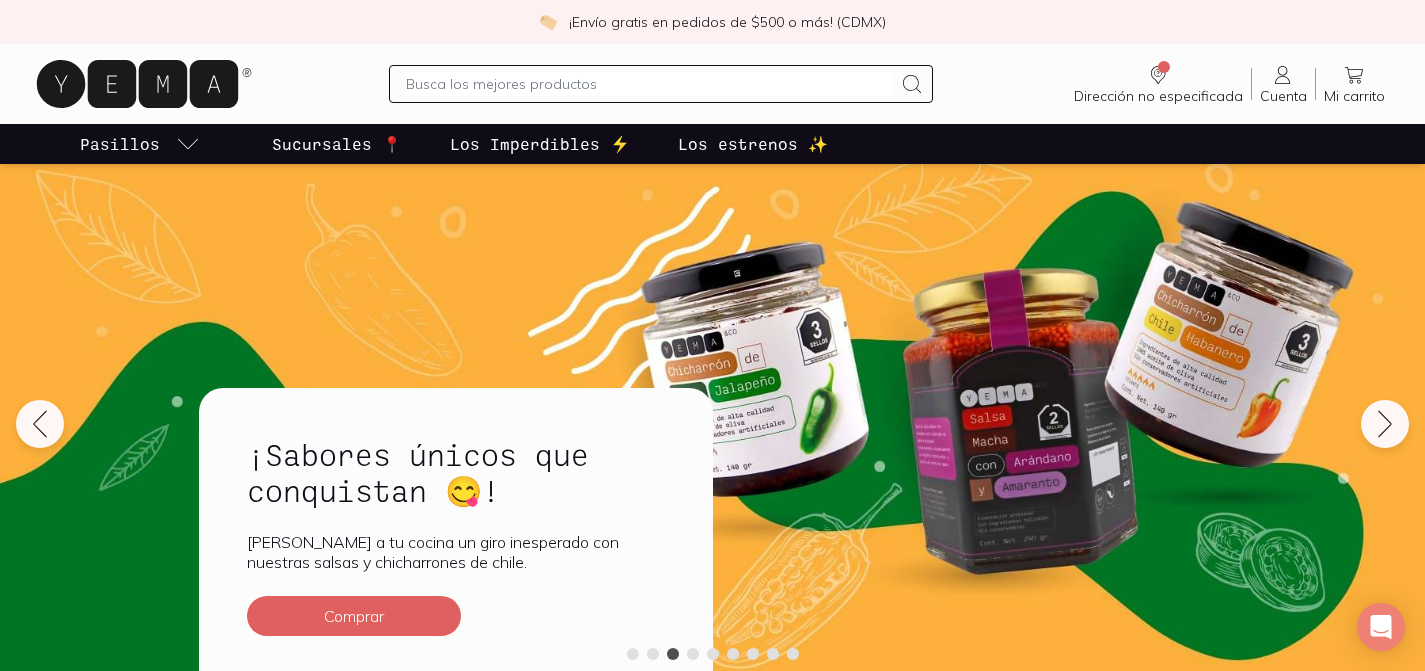 click at bounding box center (649, 84) 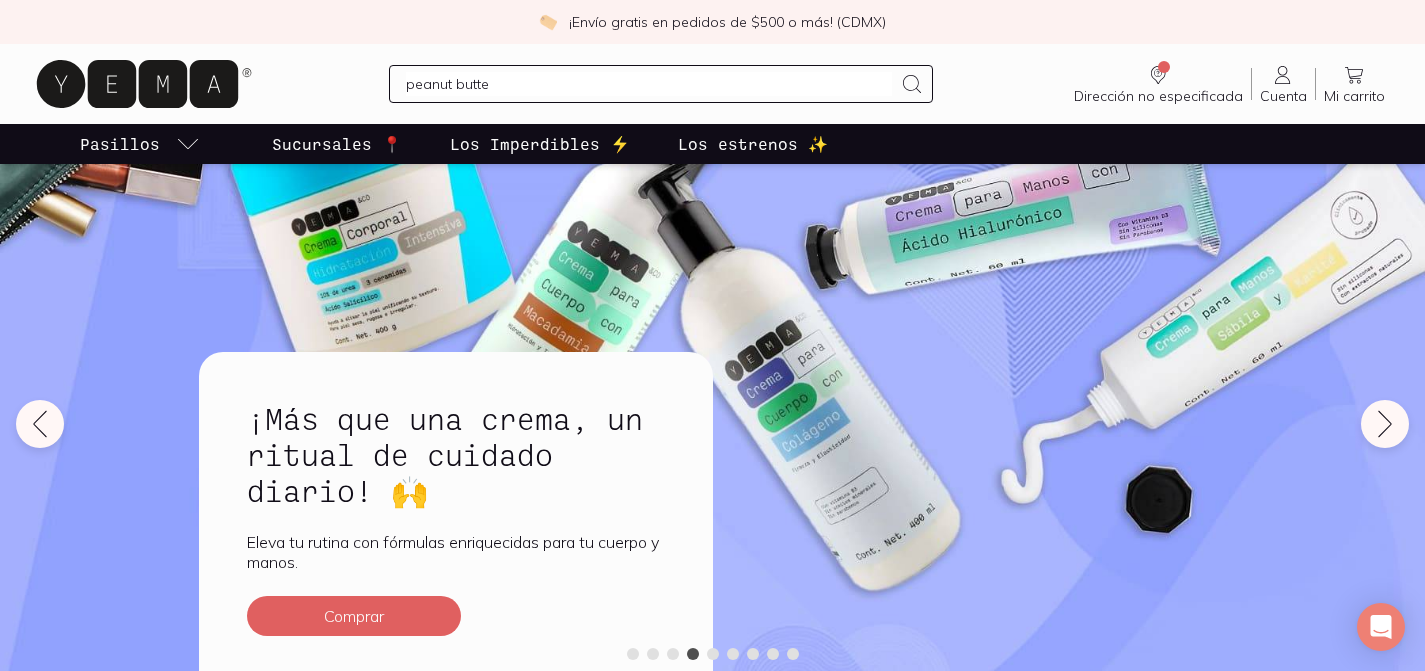 type on "peanut butter" 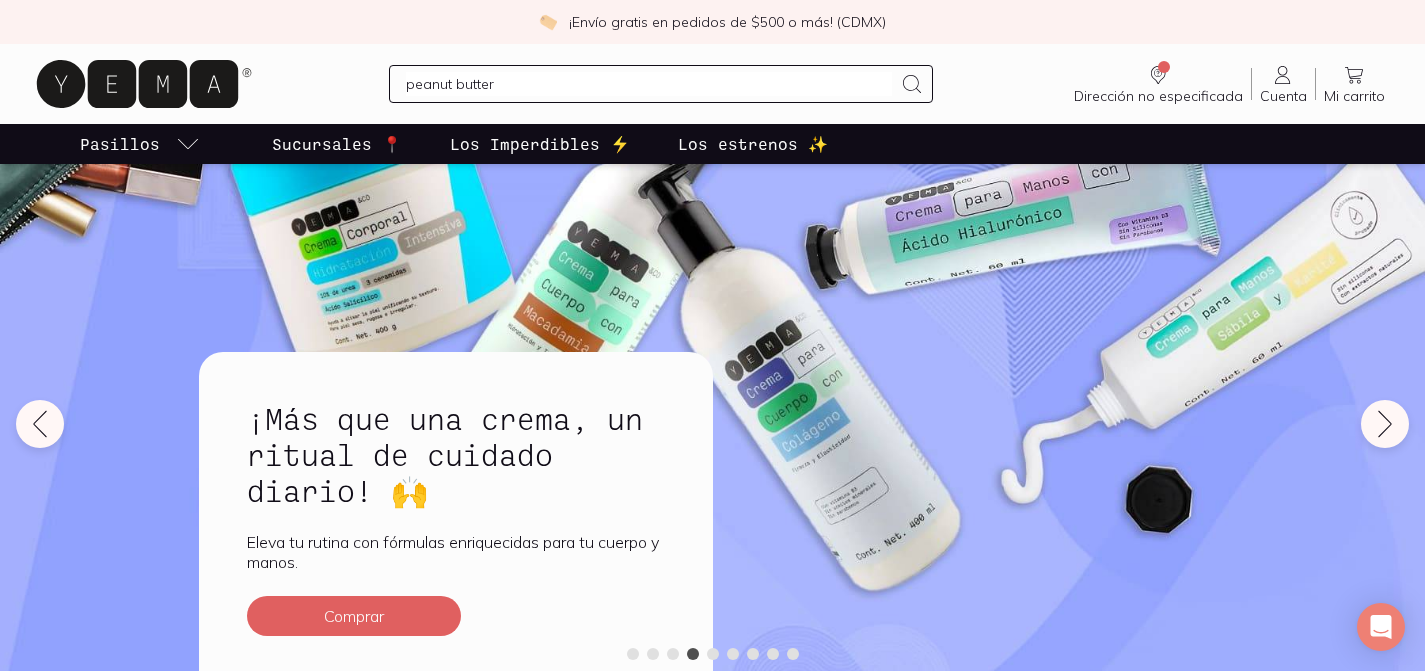 type 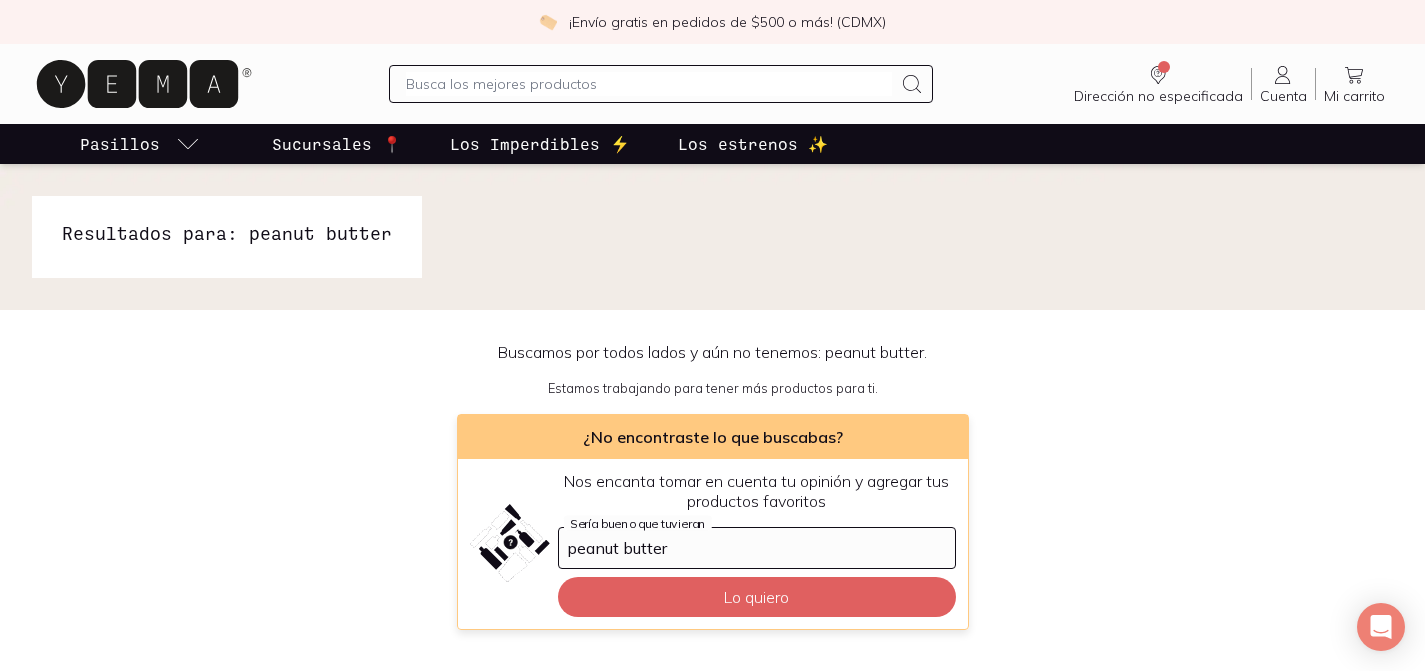 click on "Cuenta" at bounding box center (1283, 96) 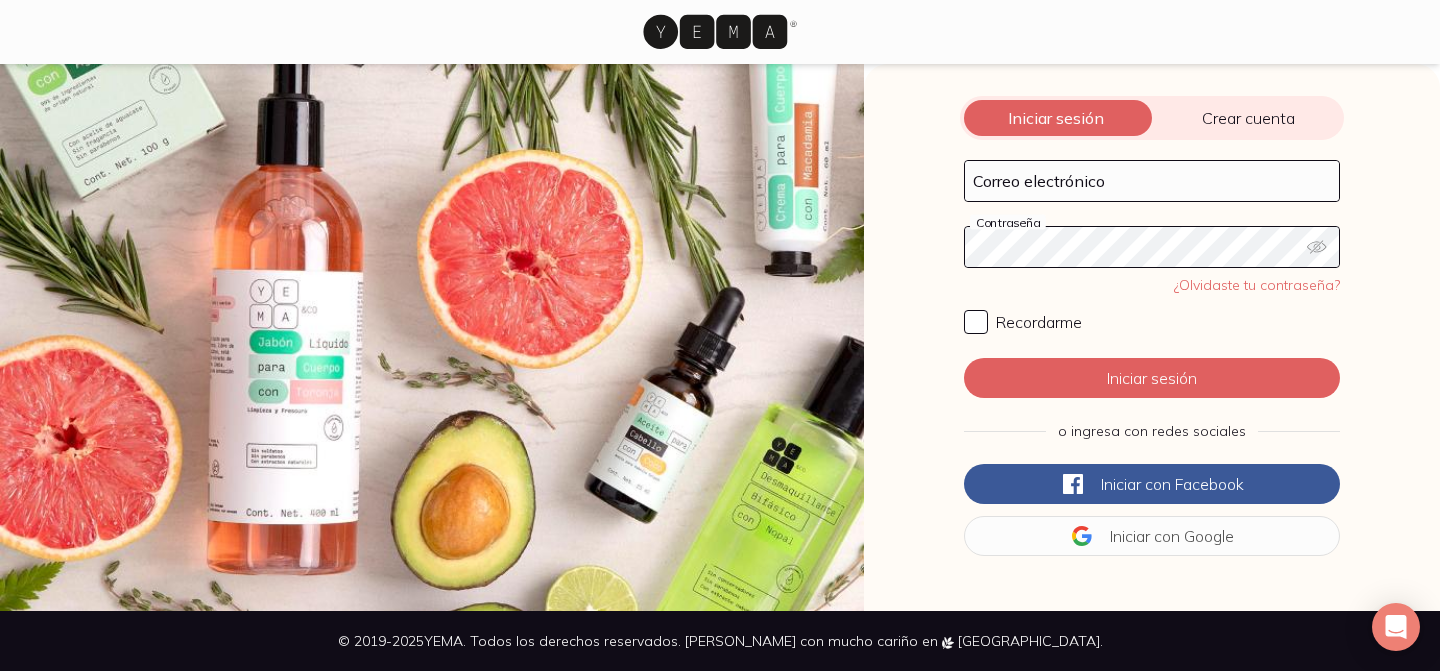 click on "Crear cuenta" at bounding box center [1248, 118] 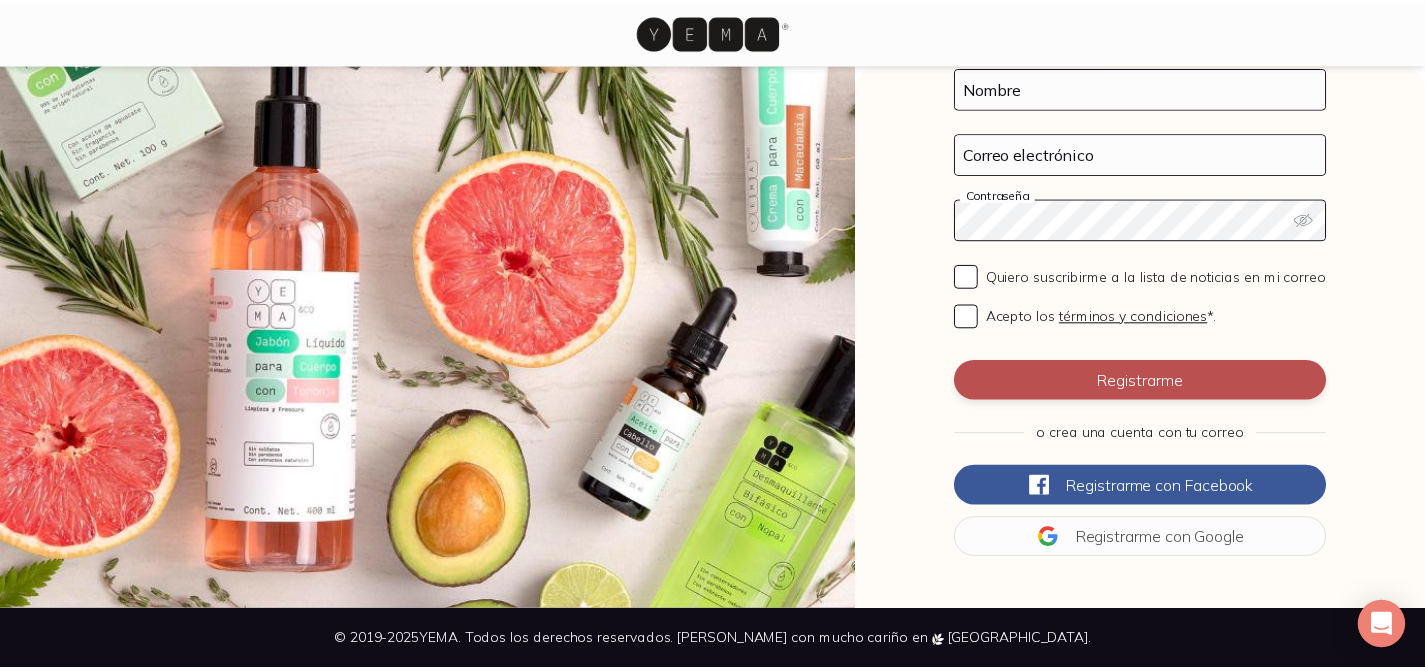 scroll, scrollTop: 0, scrollLeft: 0, axis: both 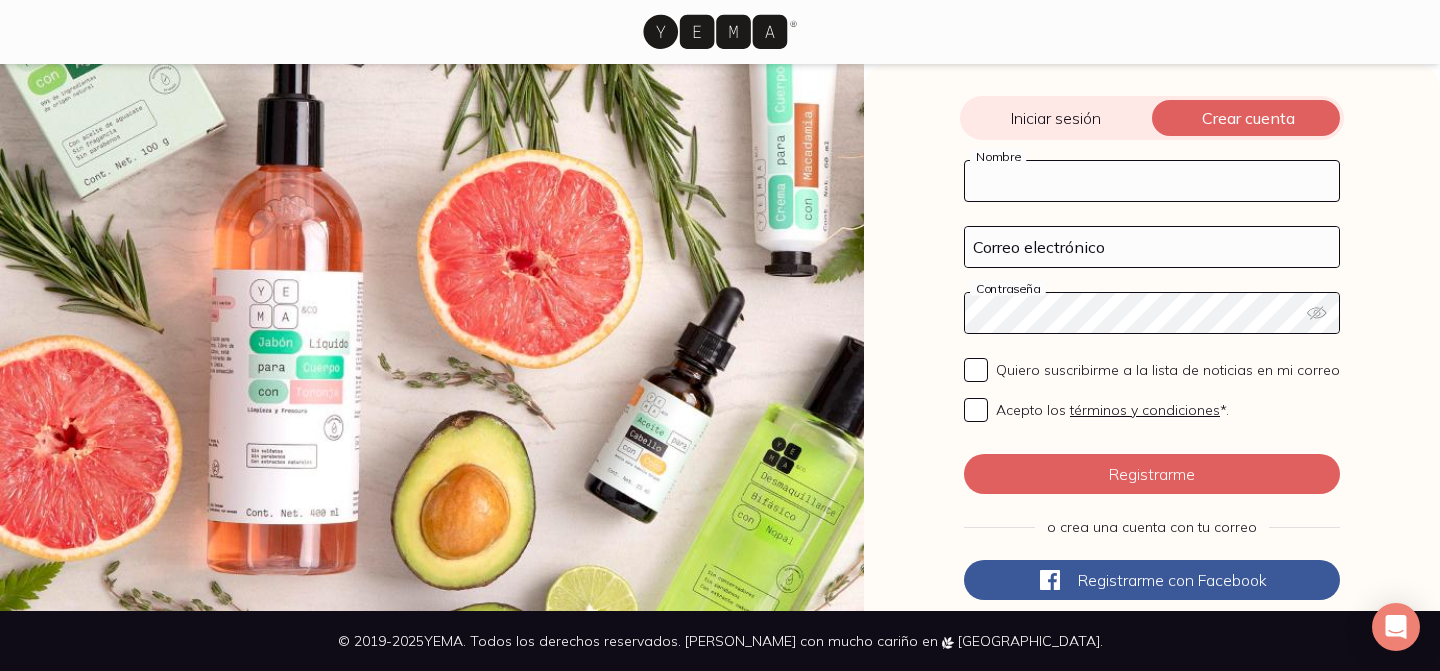 click on "Nombre" at bounding box center (1152, 181) 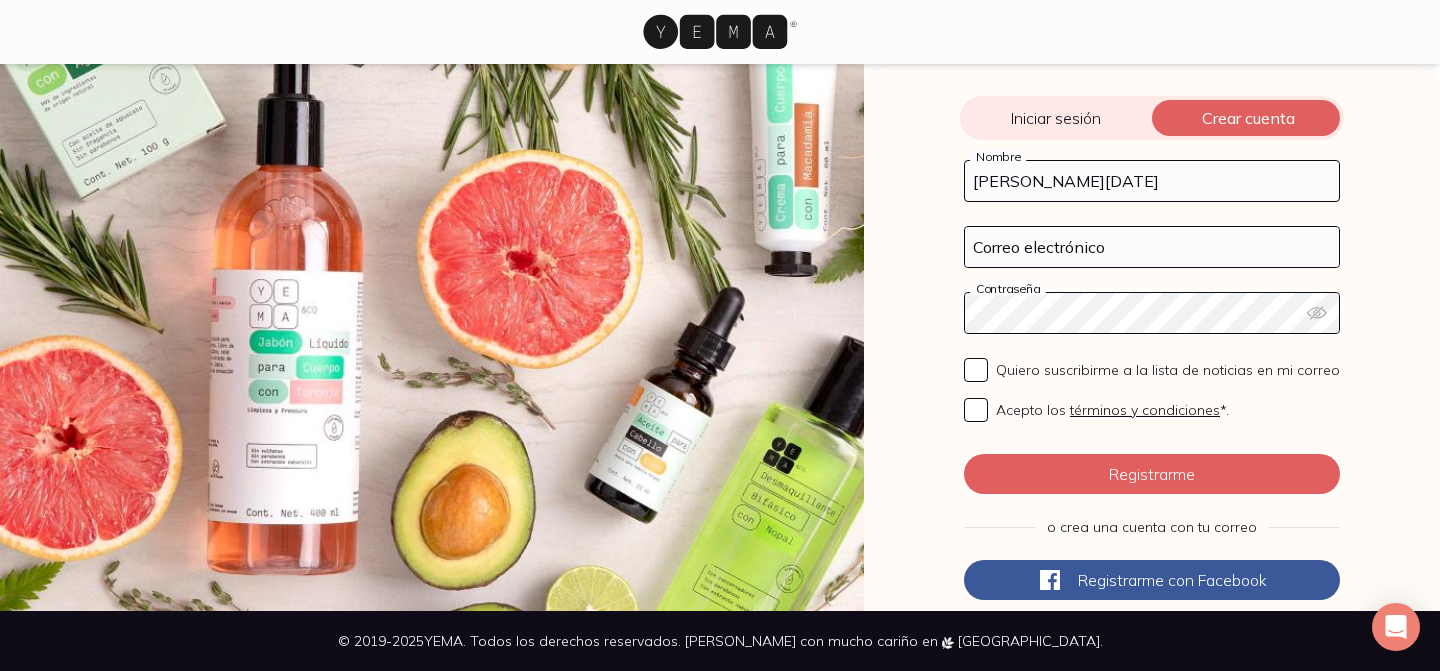 type on "[PERSON_NAME][DATE]" 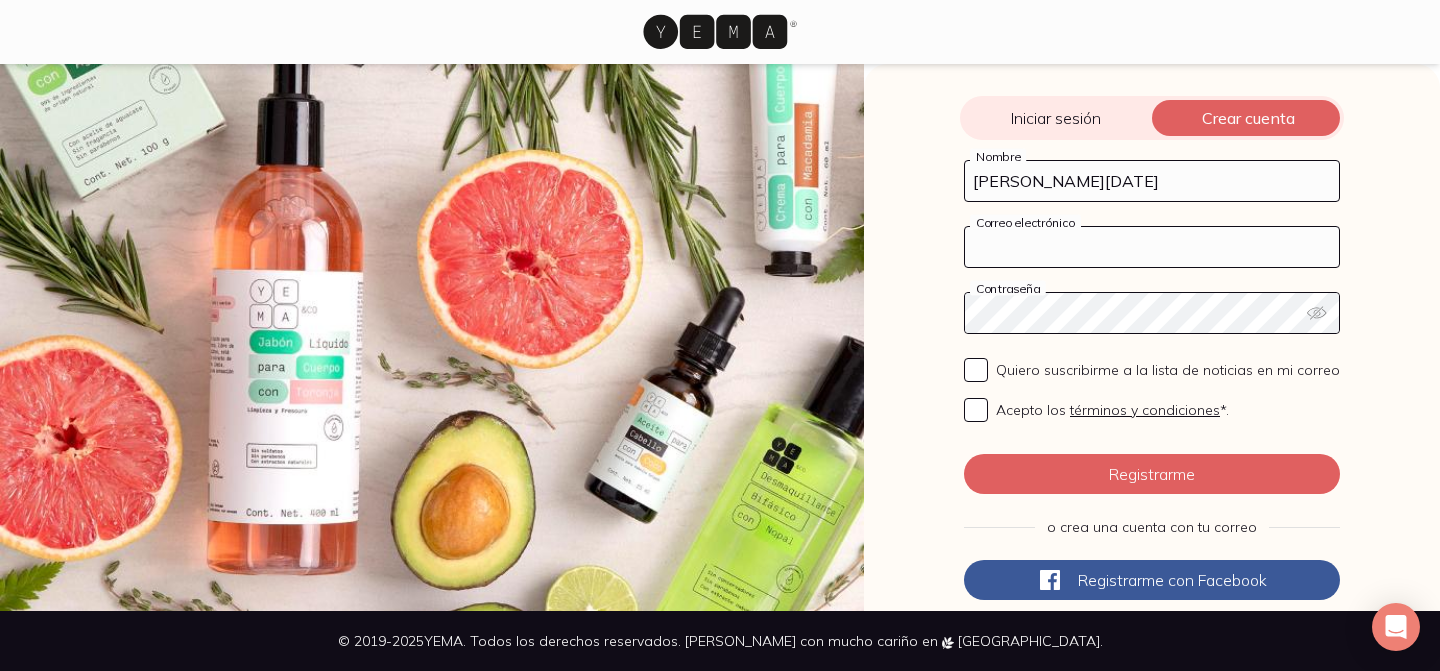 click on "Correo electrónico" at bounding box center (1152, 247) 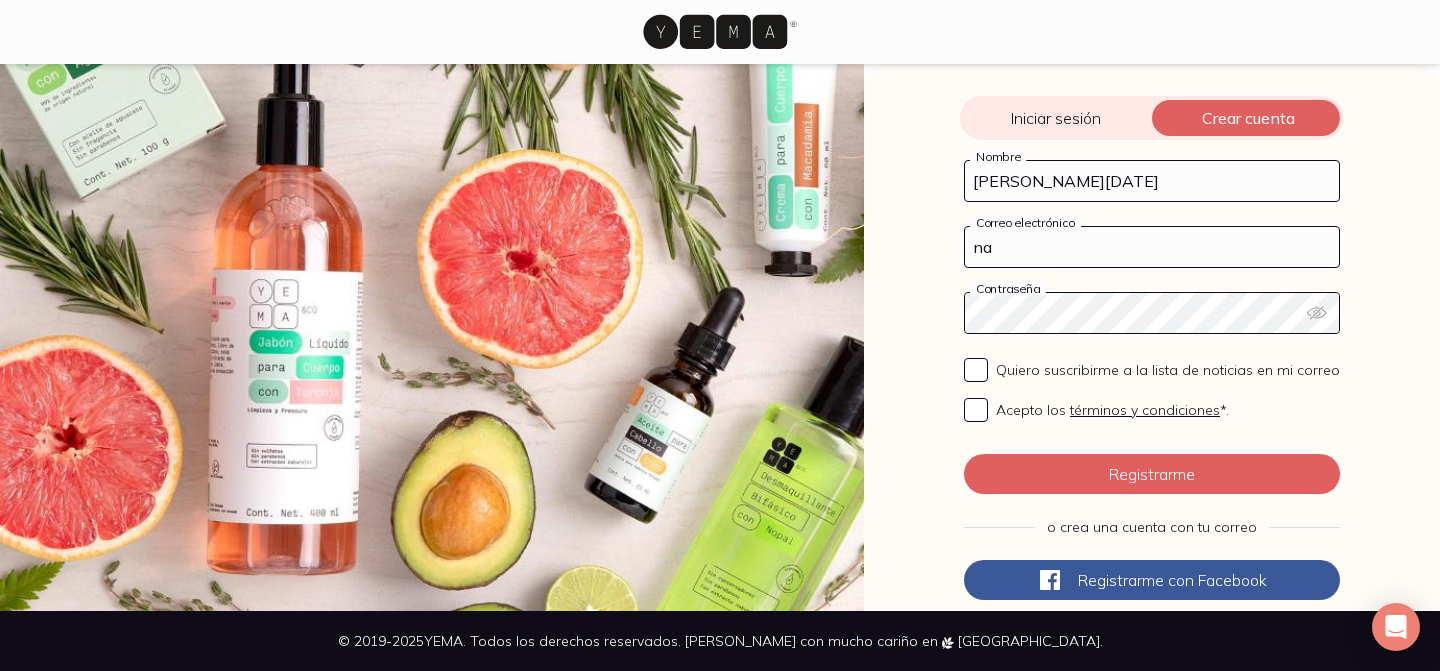 type on "n" 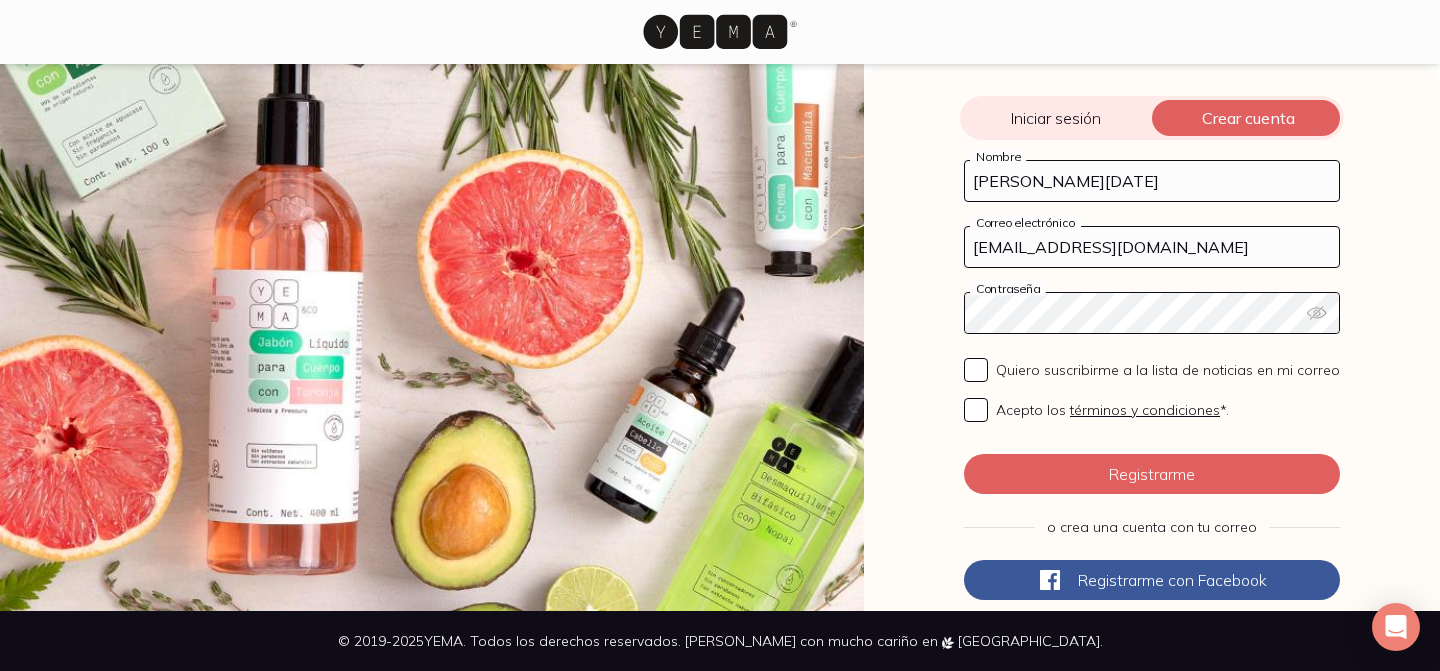 type on "[EMAIL_ADDRESS][DOMAIN_NAME]" 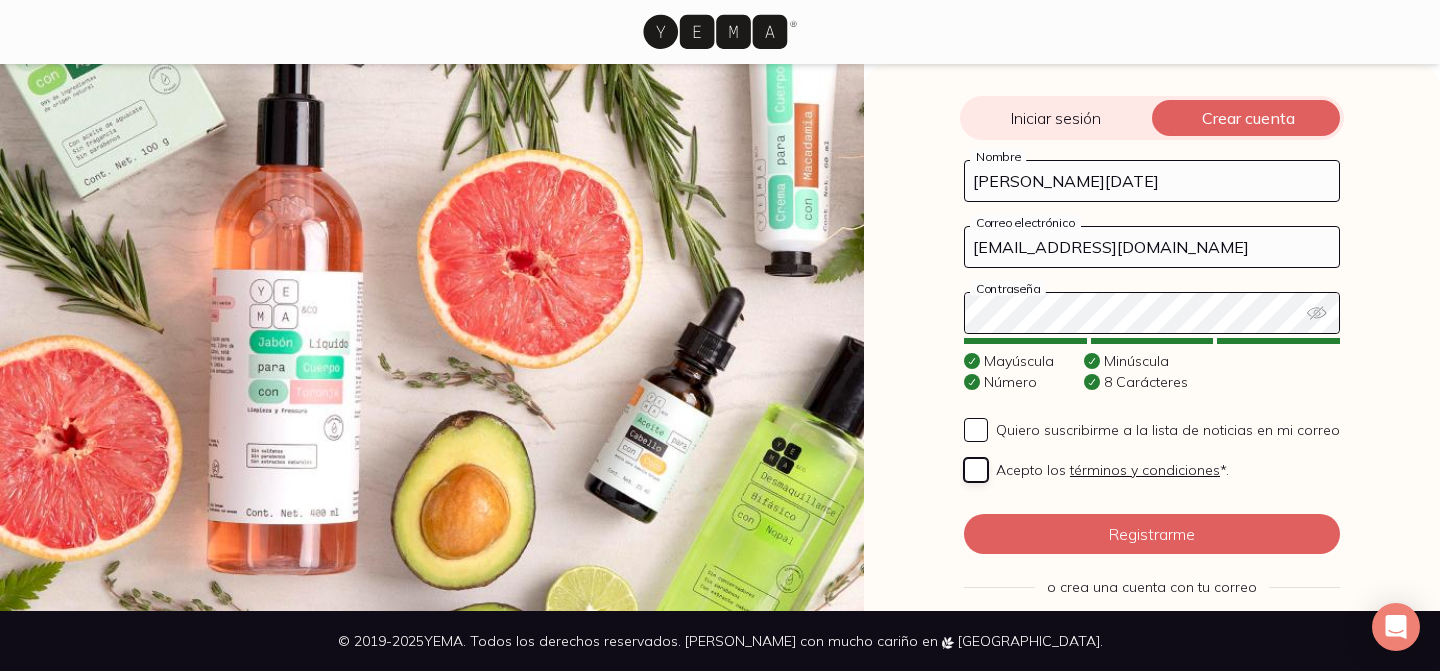 click on "Acepto los    términos y condiciones *." at bounding box center [976, 470] 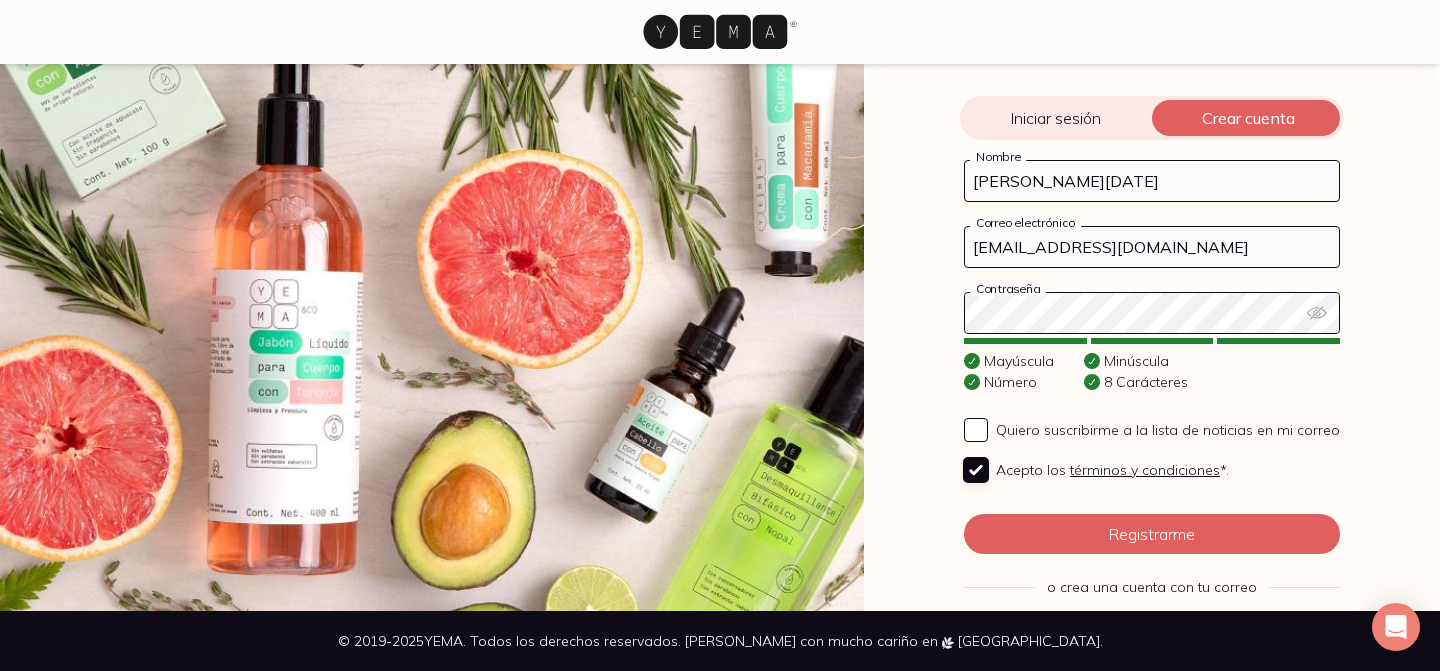 checkbox on "true" 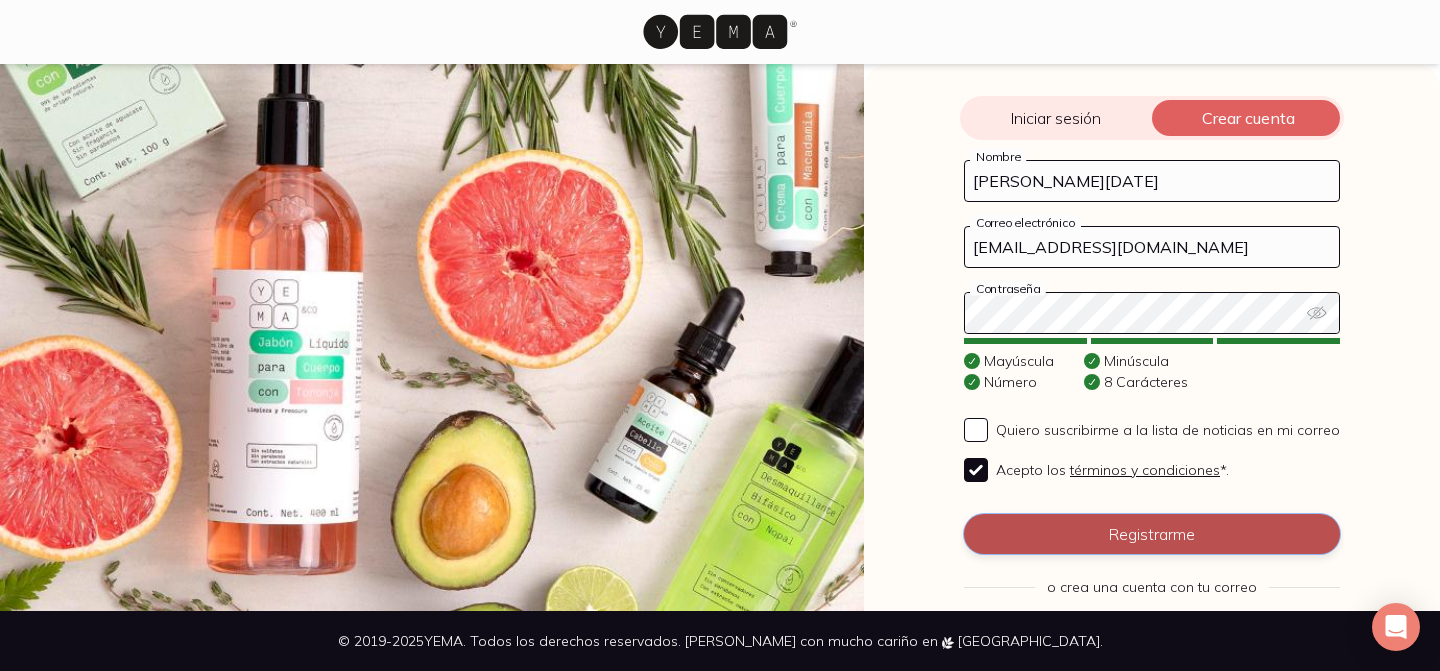click on "Registrarme" at bounding box center (1152, 534) 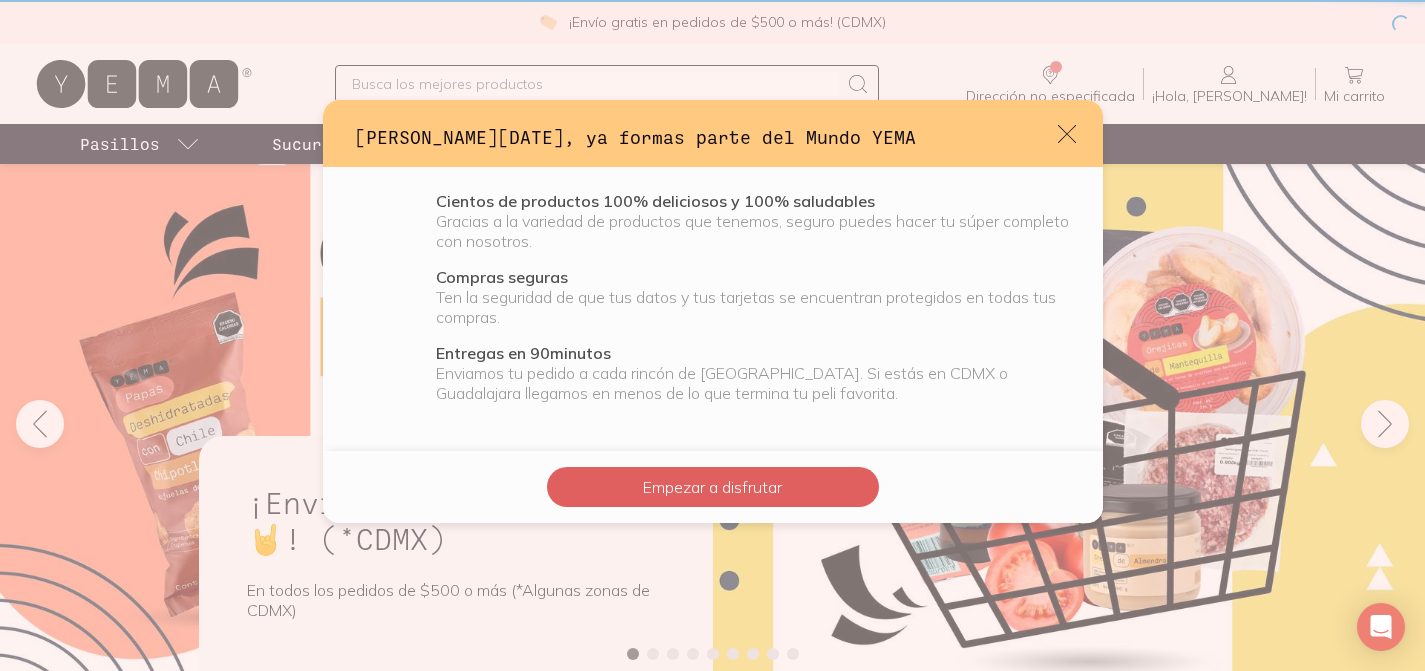 scroll, scrollTop: 33, scrollLeft: 0, axis: vertical 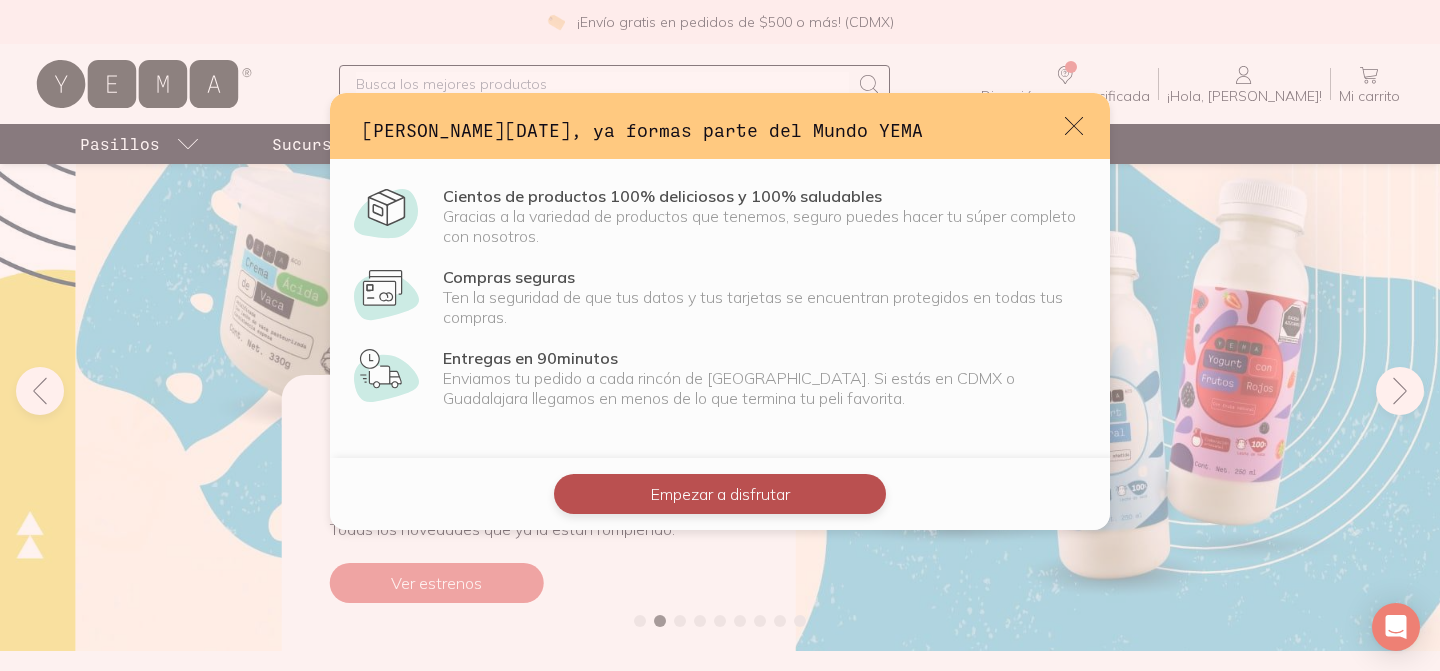 click on "Empezar a disfrutar" at bounding box center [720, 494] 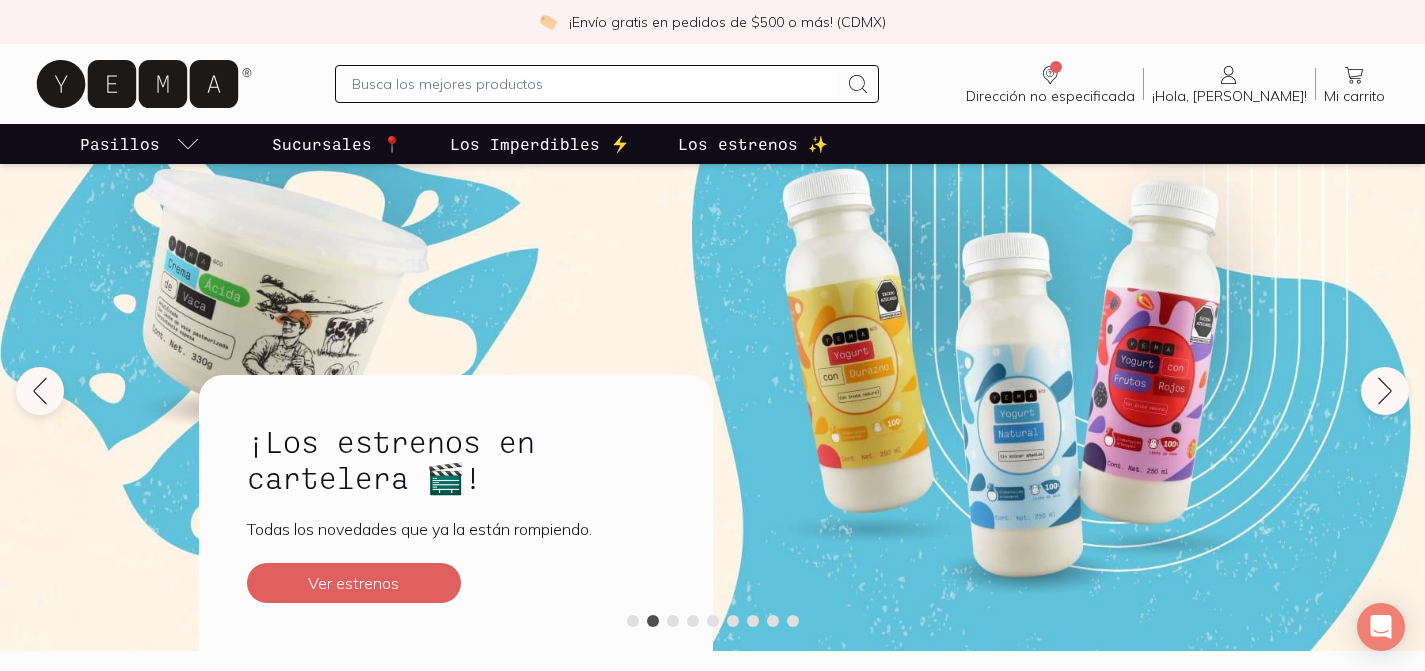 click on "Dirección no especificada Sin CP Estás viendo todo nuestro catálogo, algunos productos dependen de la dirección de entrega. Selecciona tu código postal para ver los productos disponibles en tu zona. Buscar Buscar ¡Hola, [PERSON_NAME]! [PERSON_NAME] carrito Carrito" at bounding box center [712, 84] 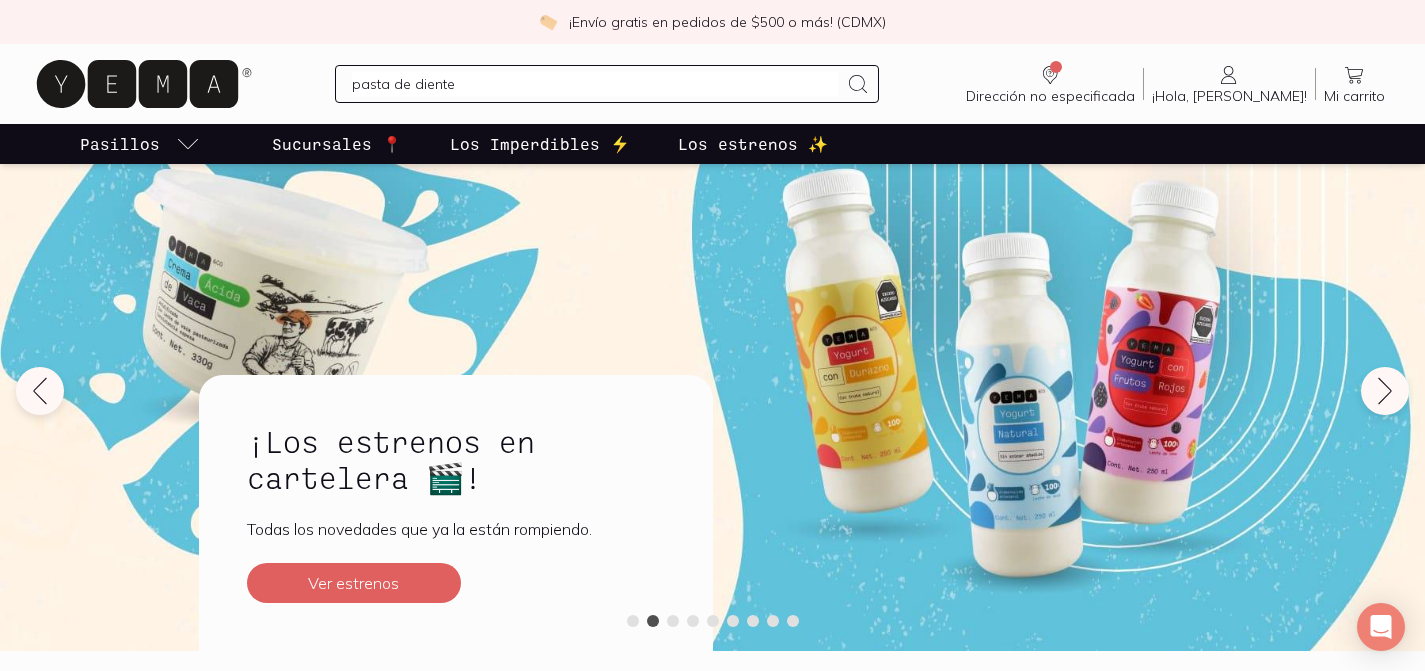type on "pasta de dientes" 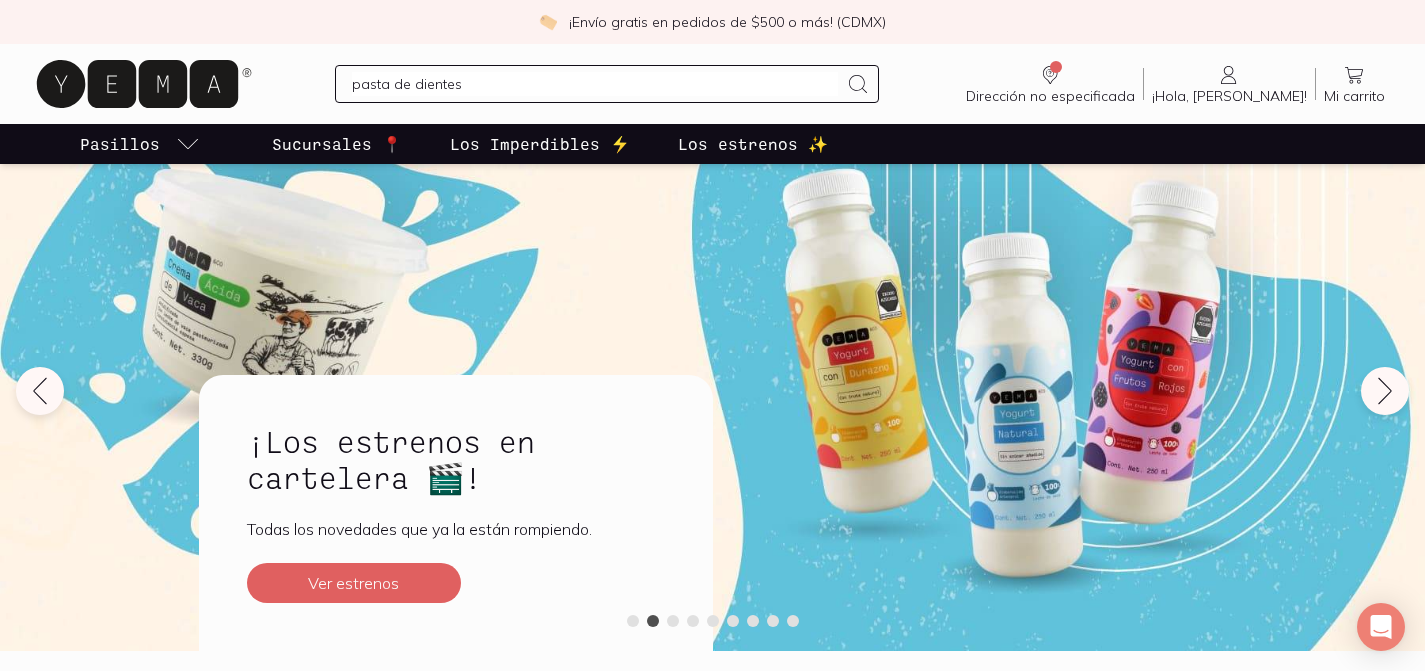 type 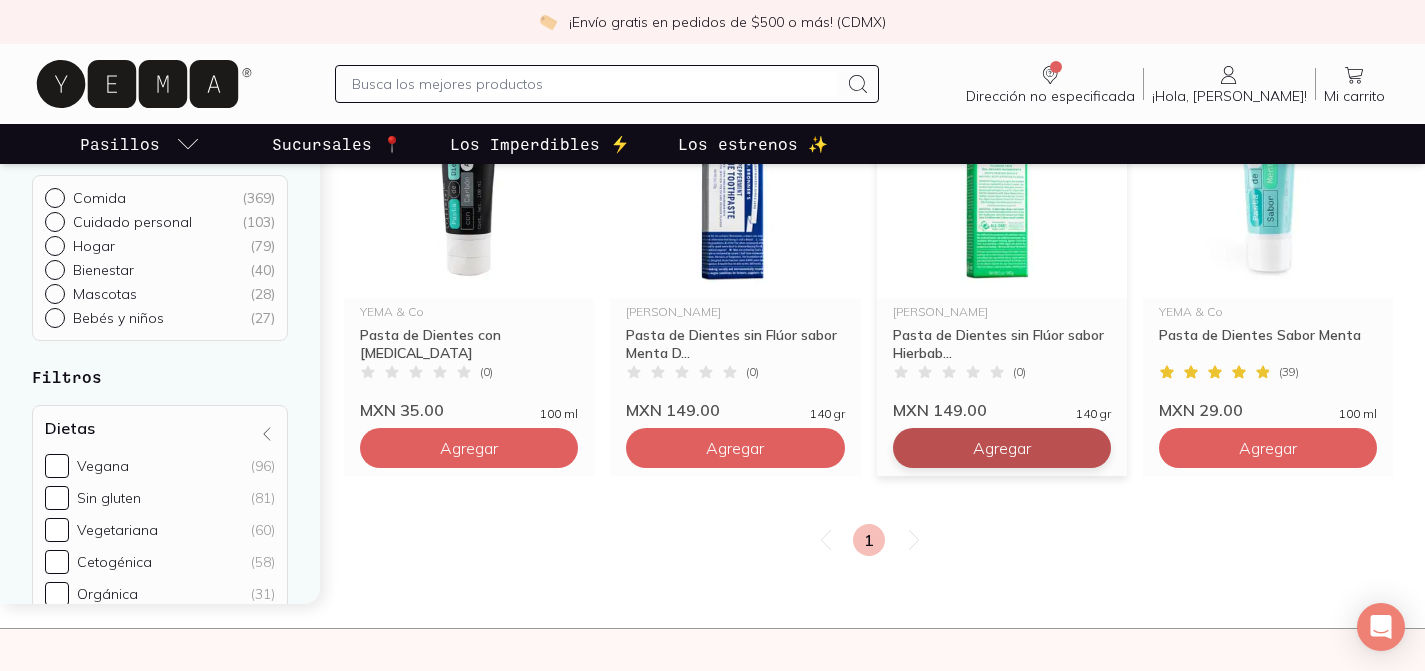 scroll, scrollTop: 320, scrollLeft: 0, axis: vertical 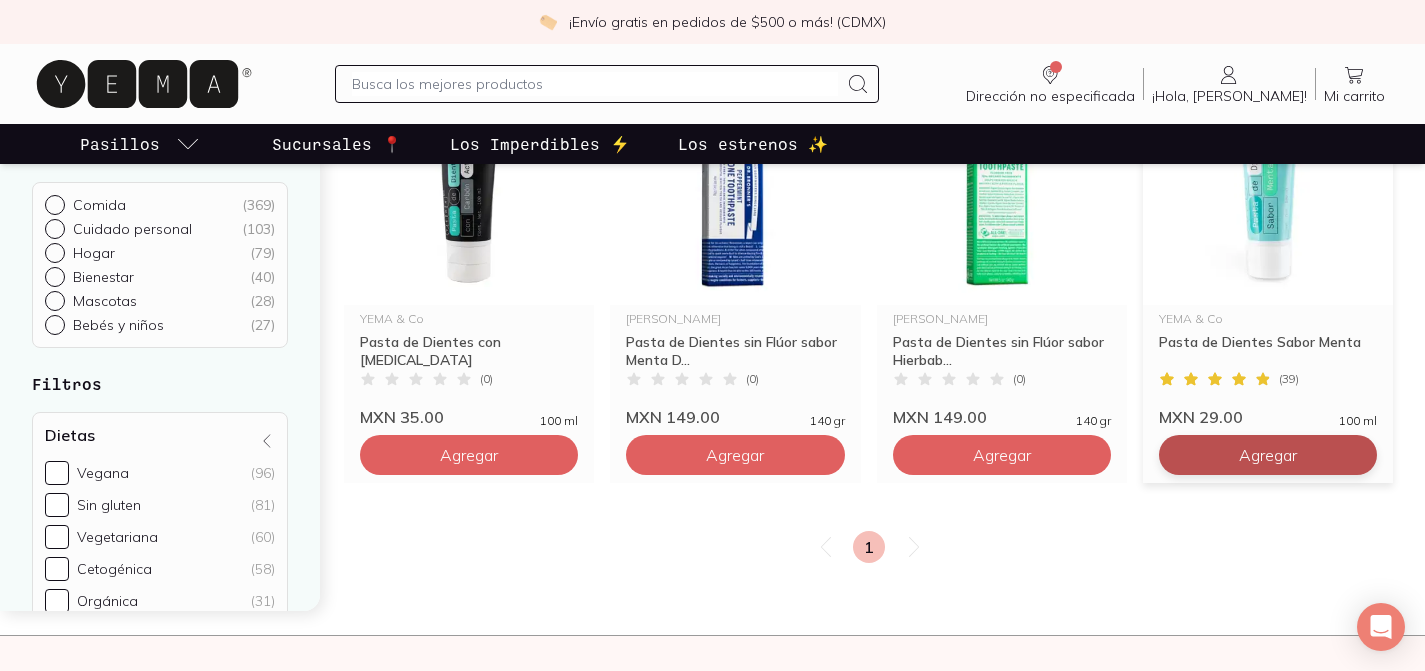 click on "Agregar" at bounding box center [469, 455] 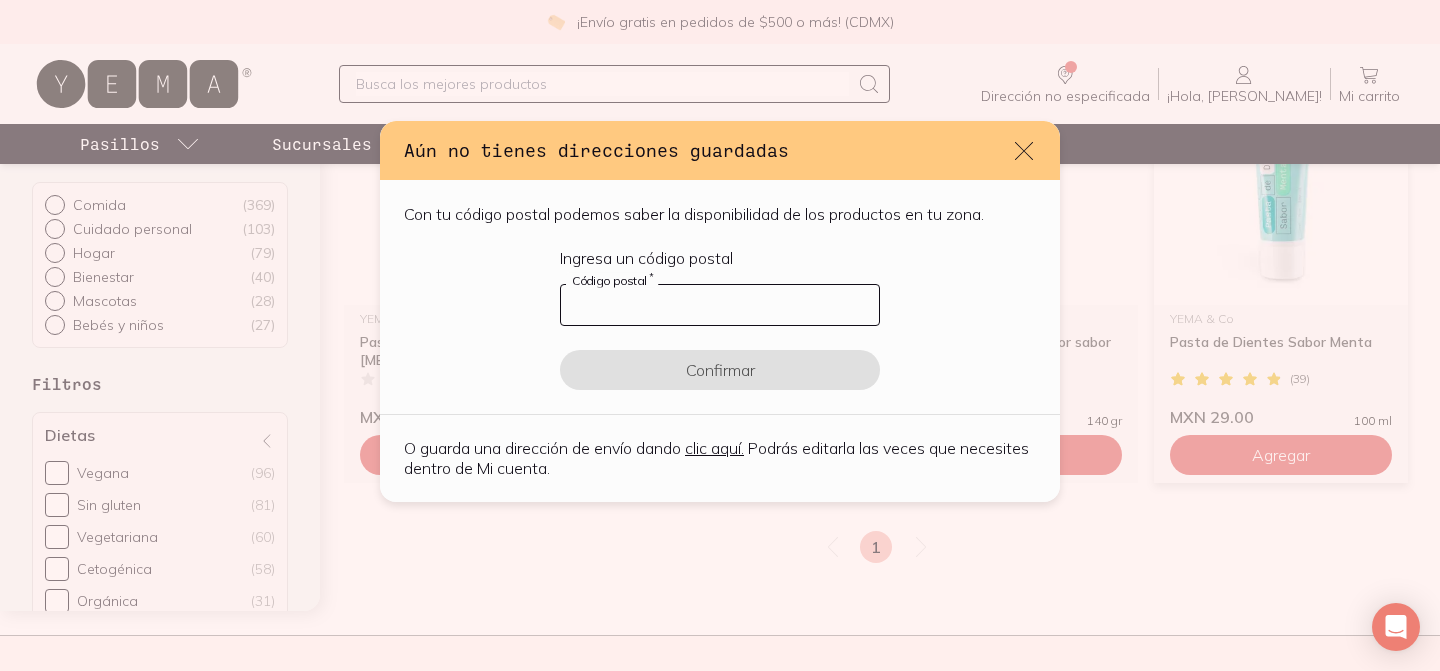click at bounding box center [720, 305] 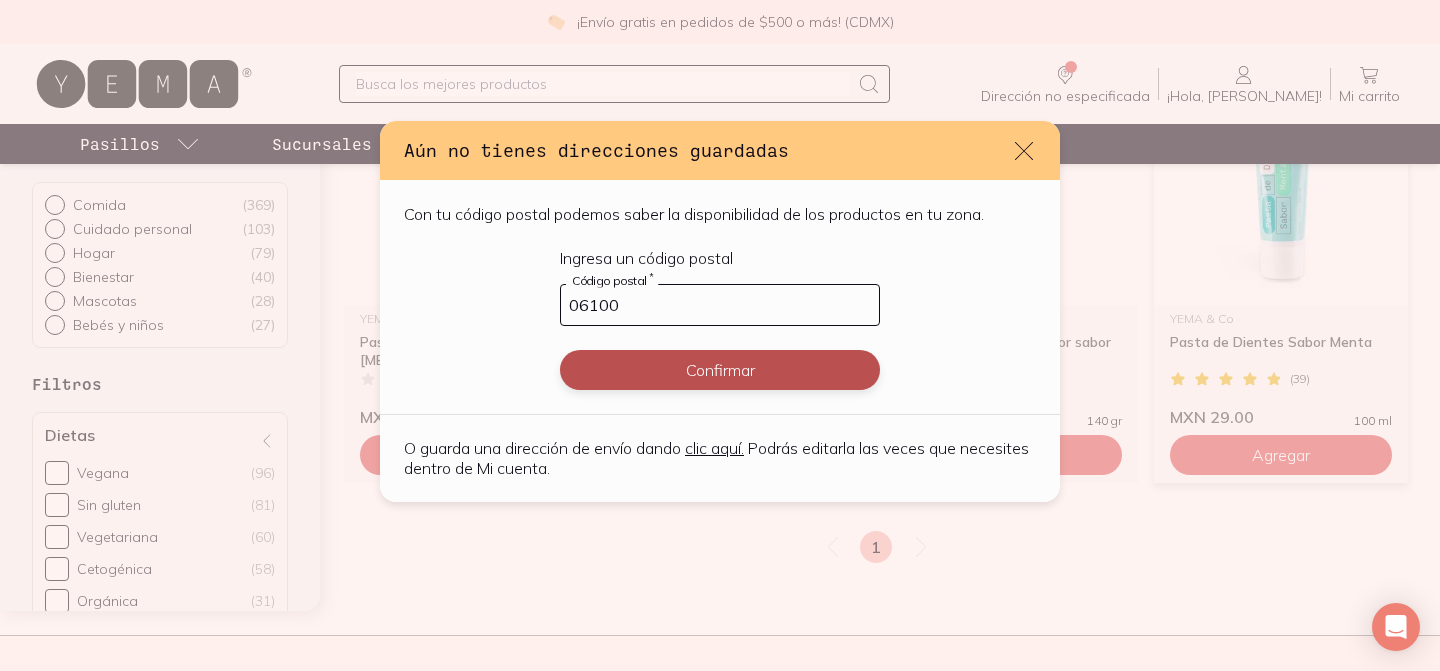 type on "06100" 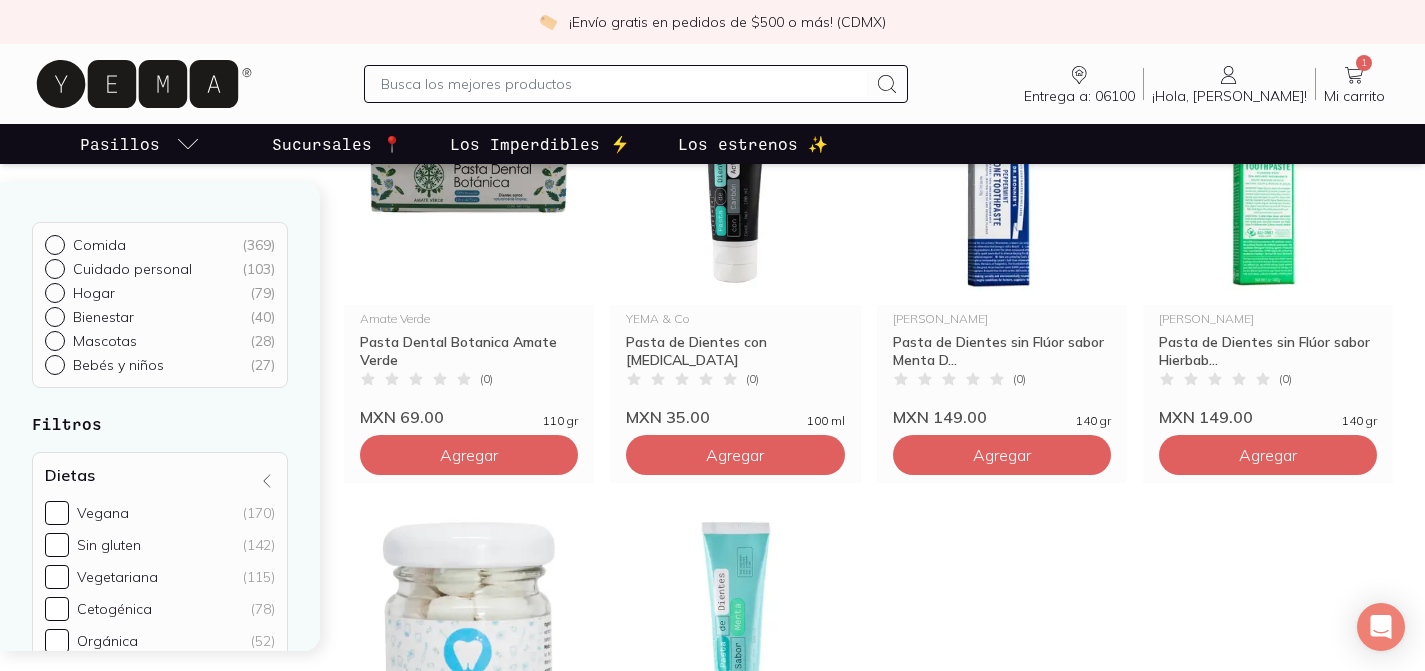 click at bounding box center (624, 84) 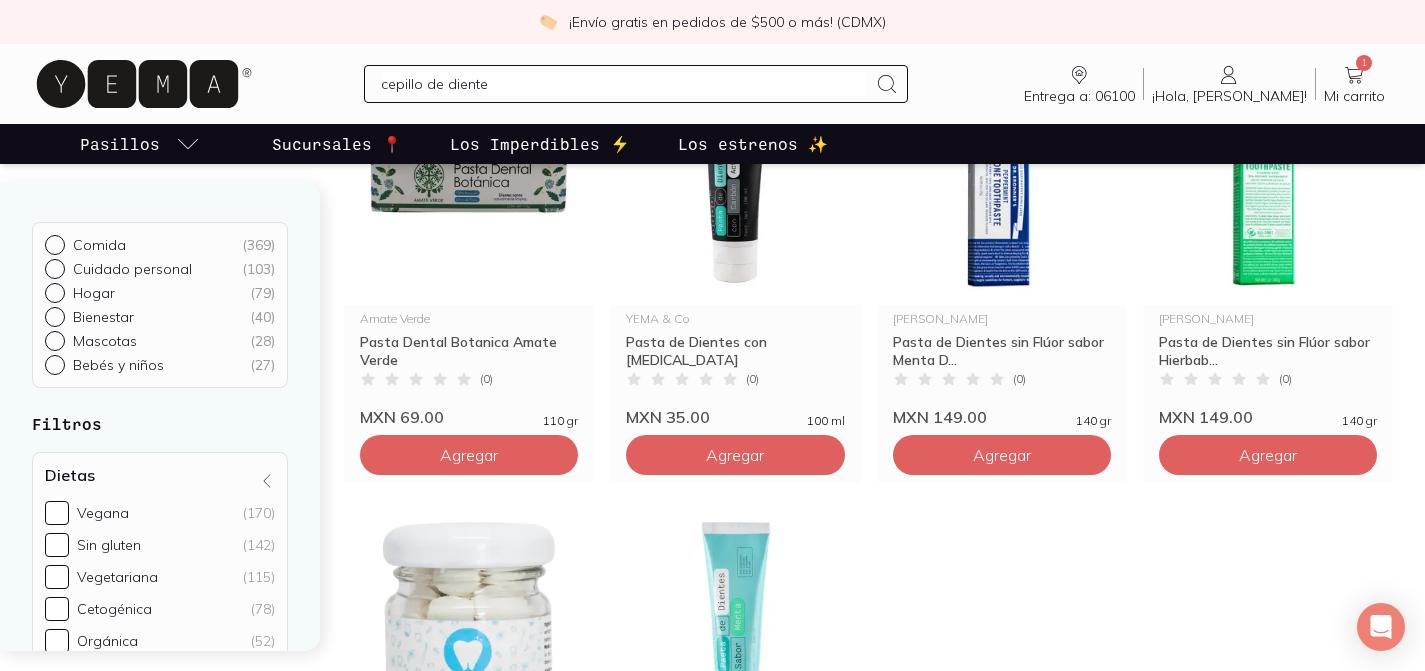 type on "cepillo de dientes" 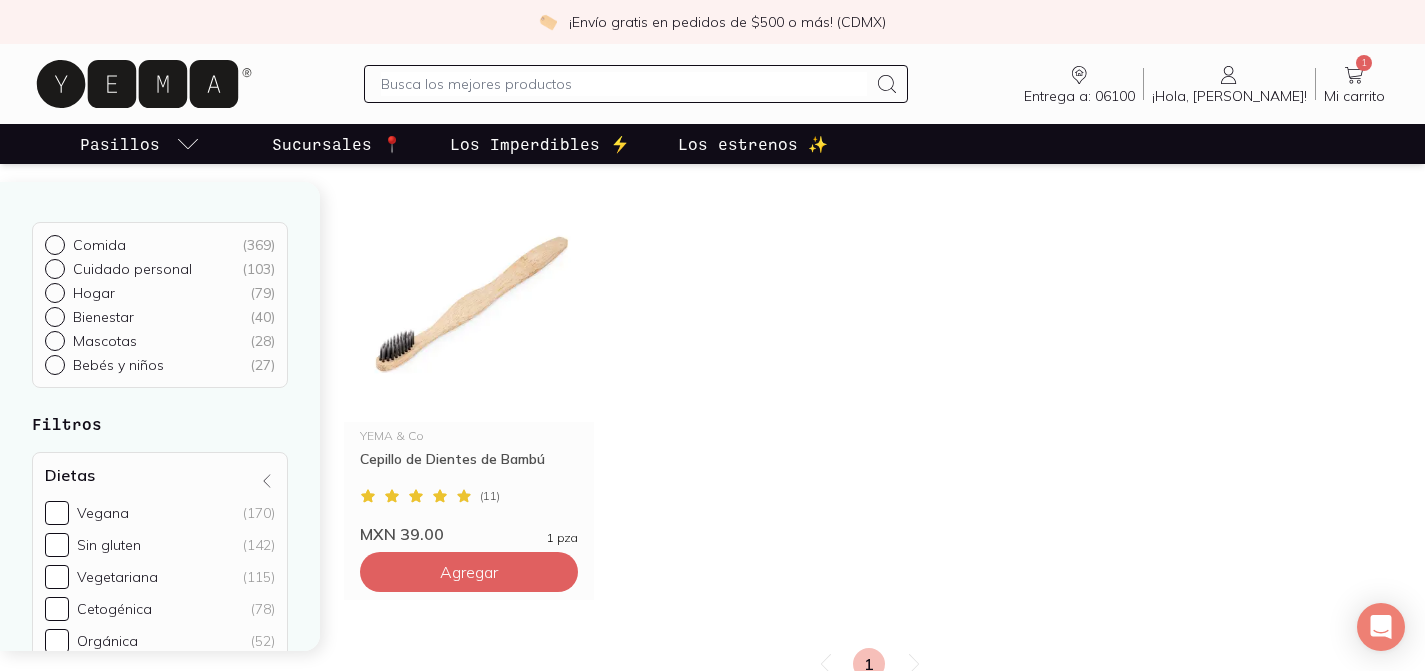 scroll, scrollTop: 0, scrollLeft: 0, axis: both 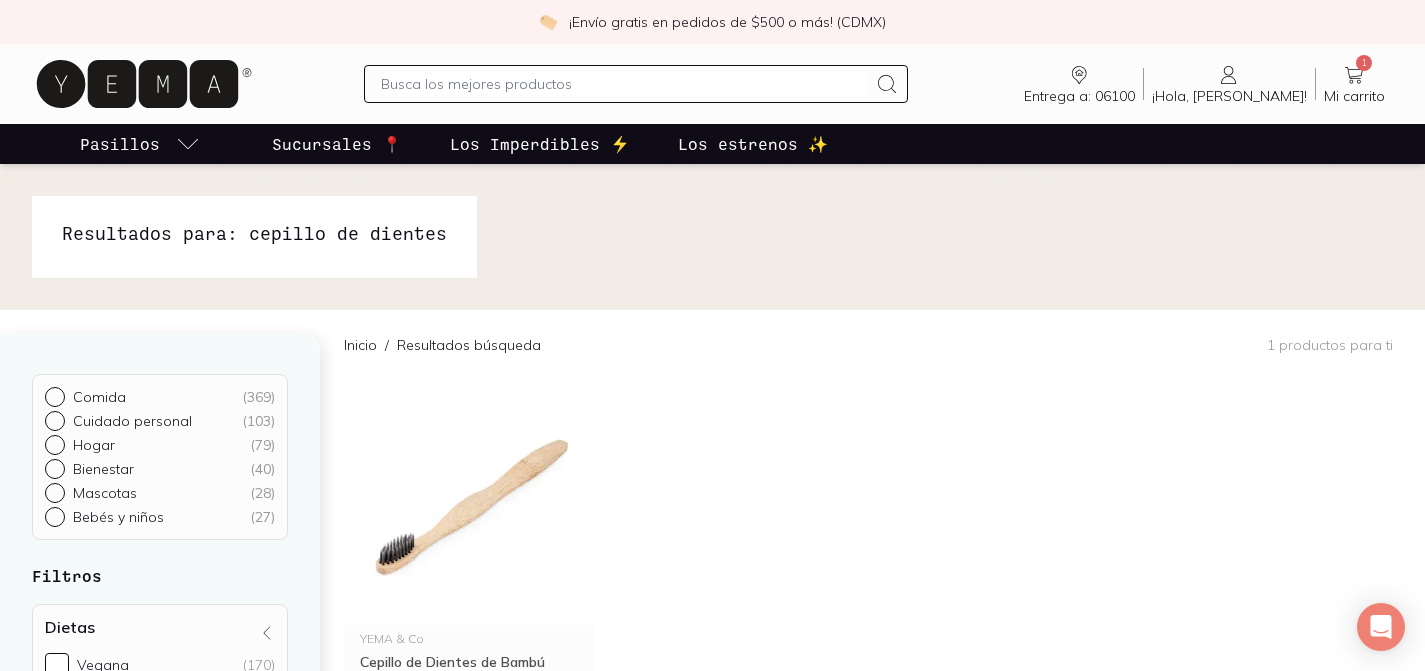 click at bounding box center (624, 84) 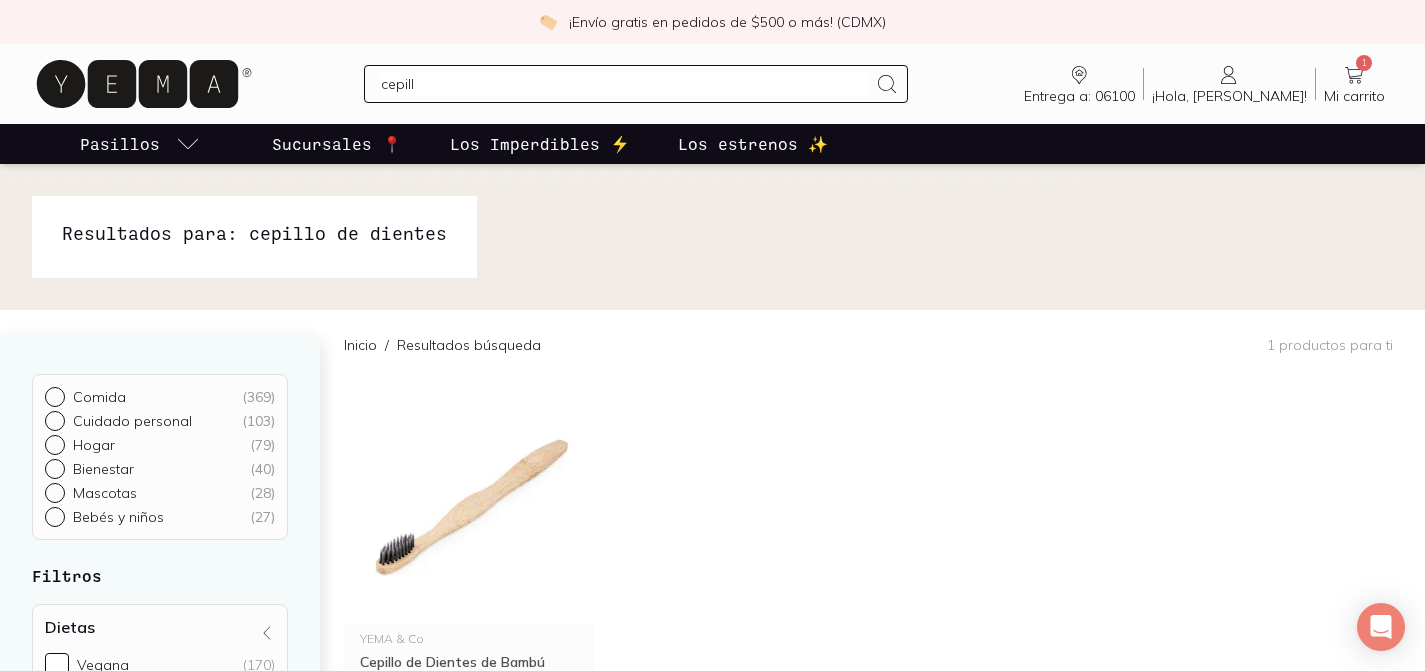 type on "cepillo" 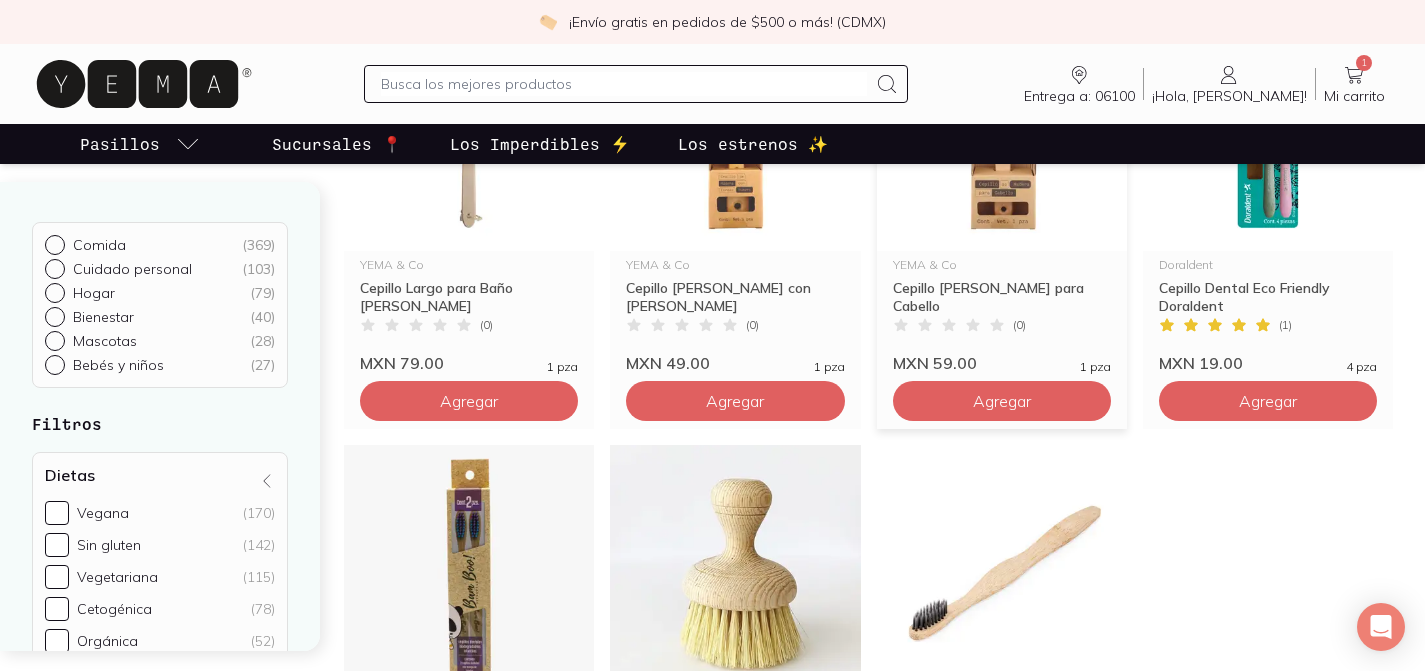 scroll, scrollTop: 367, scrollLeft: 0, axis: vertical 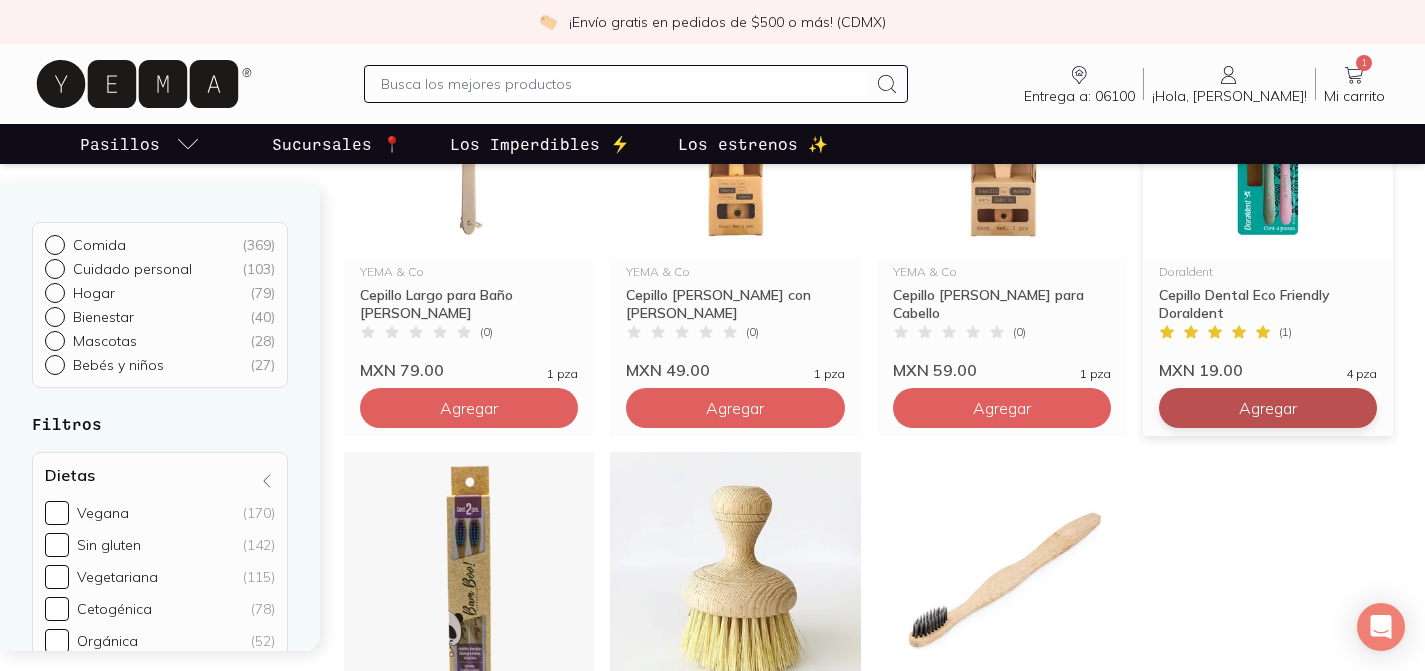click on "Agregar" at bounding box center (469, 408) 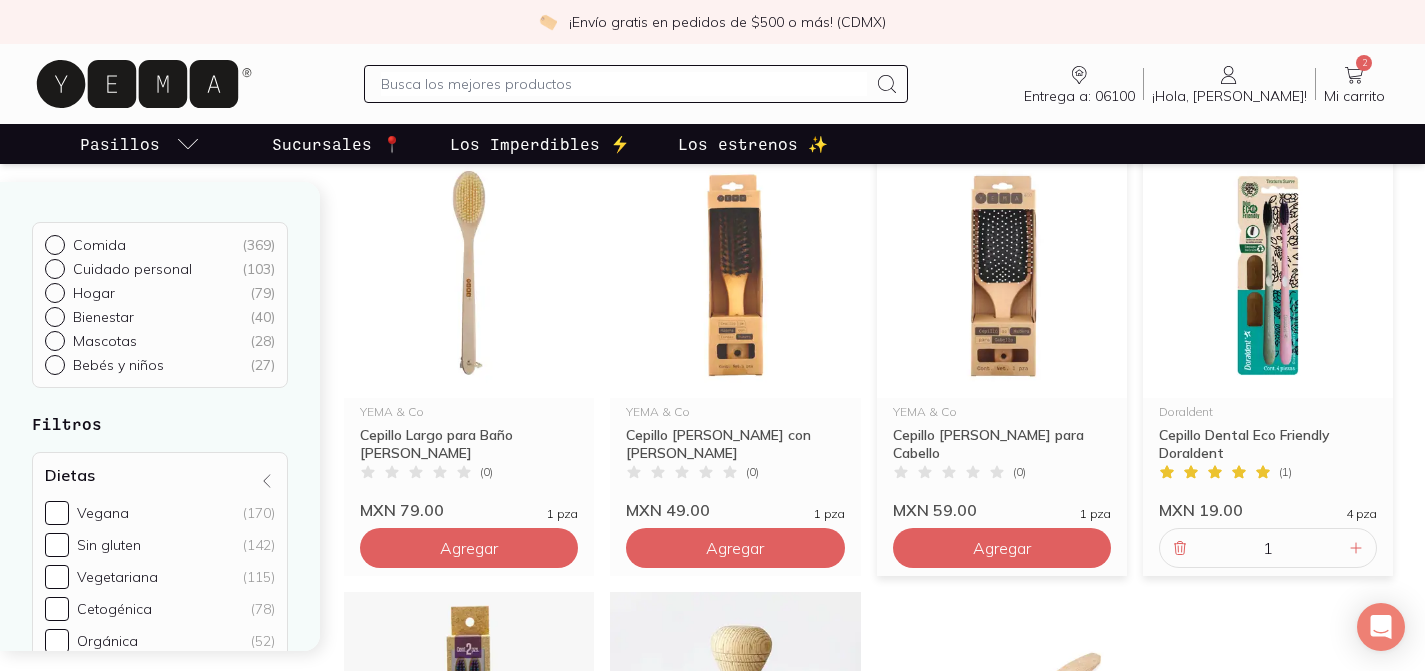 scroll, scrollTop: 91, scrollLeft: 0, axis: vertical 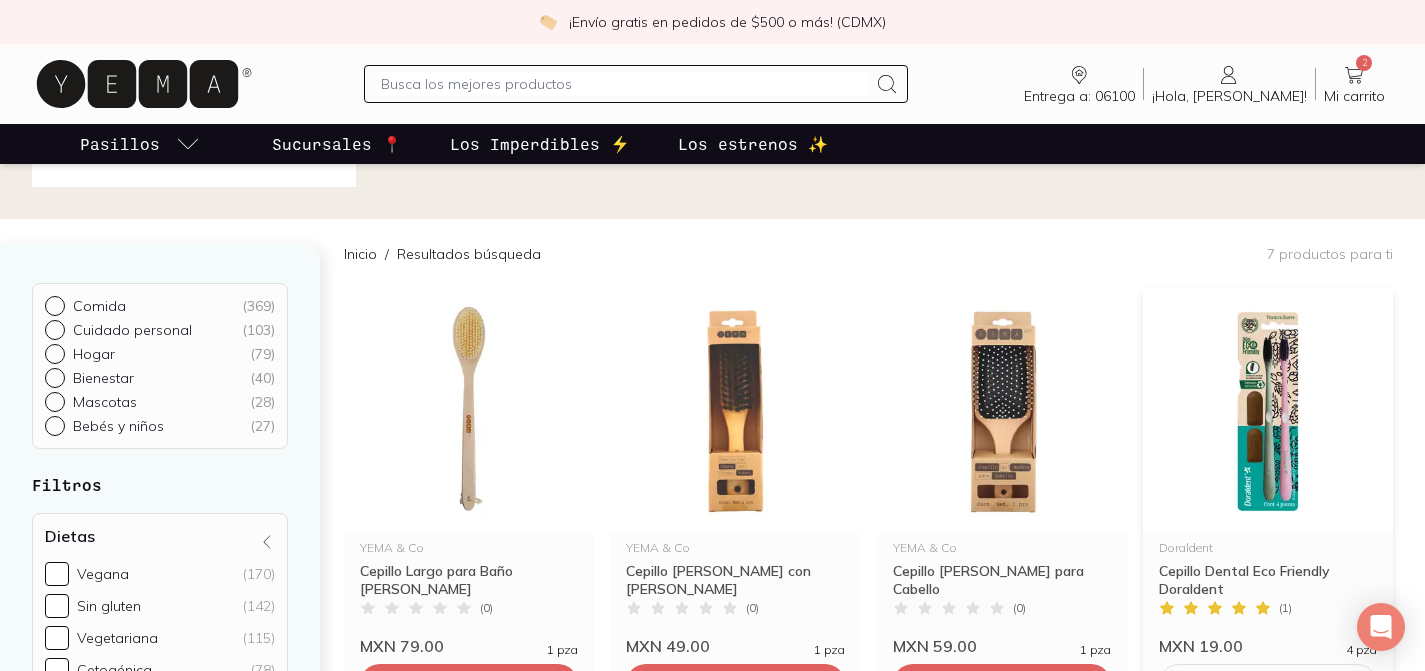 click at bounding box center (624, 84) 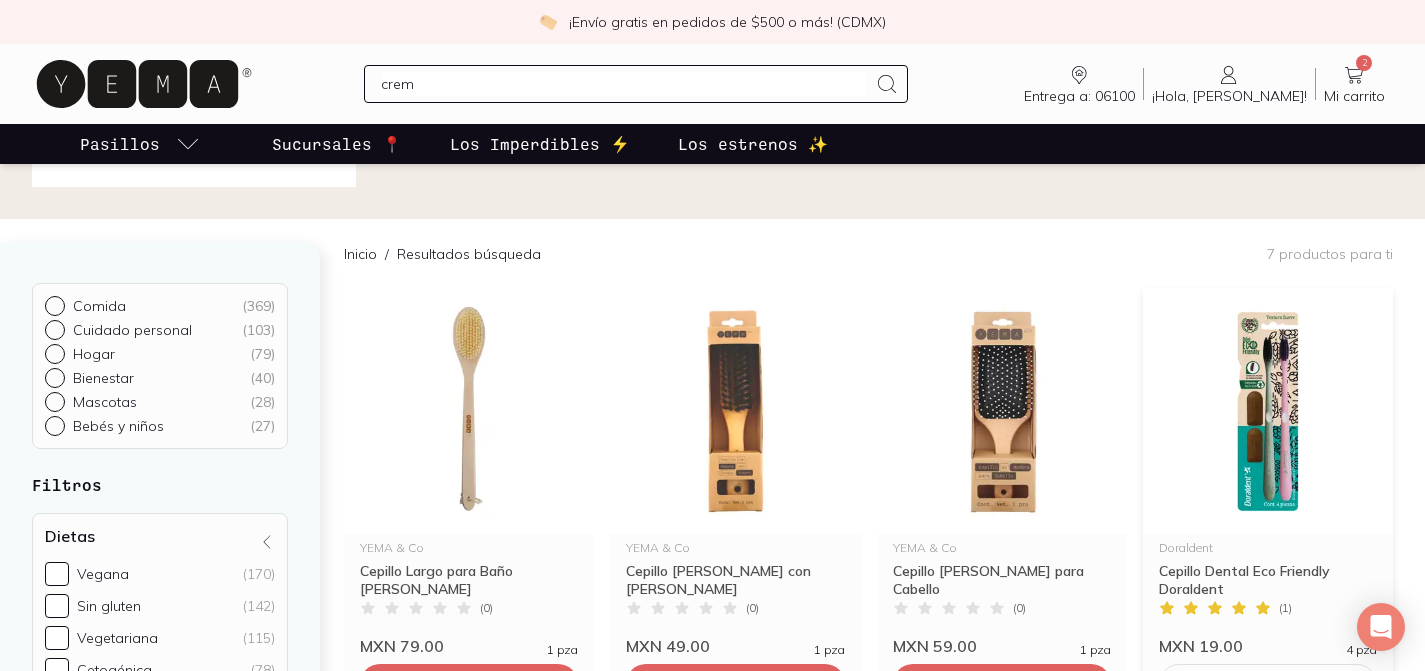 type on "crema" 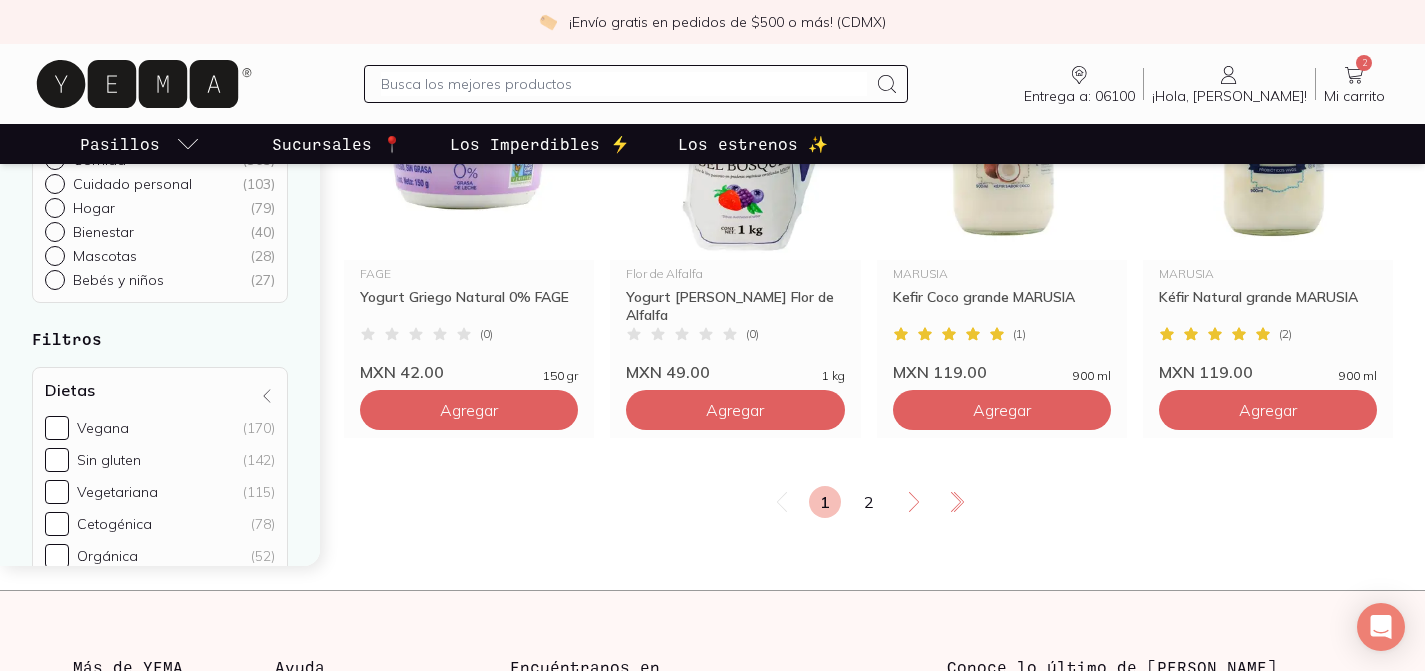 scroll, scrollTop: 3436, scrollLeft: 0, axis: vertical 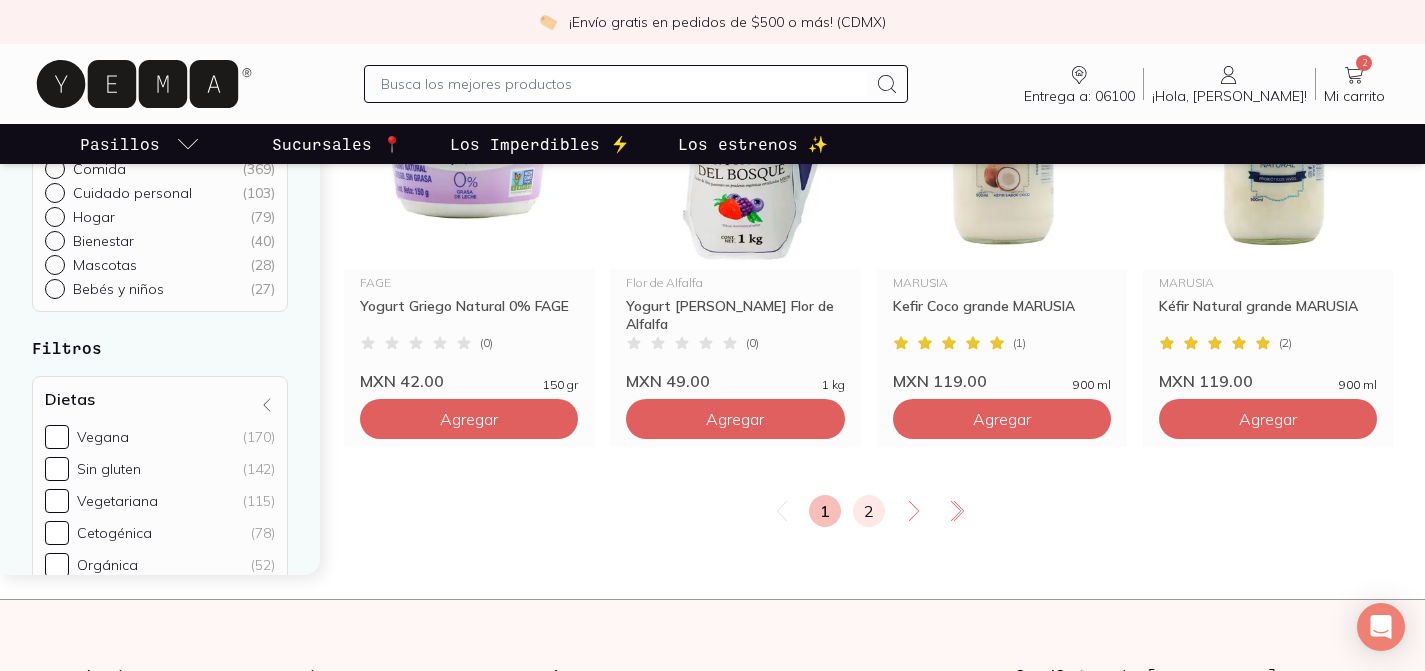 click on "2" at bounding box center (869, 511) 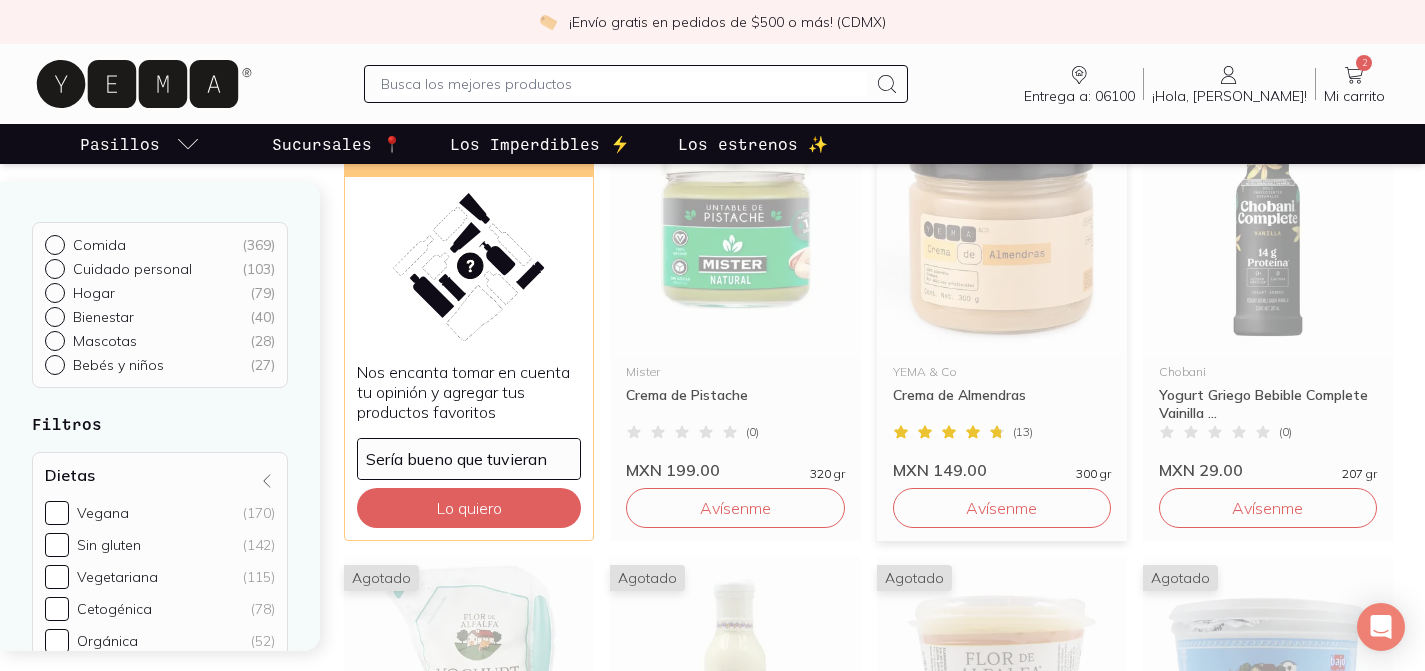 scroll, scrollTop: 2034, scrollLeft: 0, axis: vertical 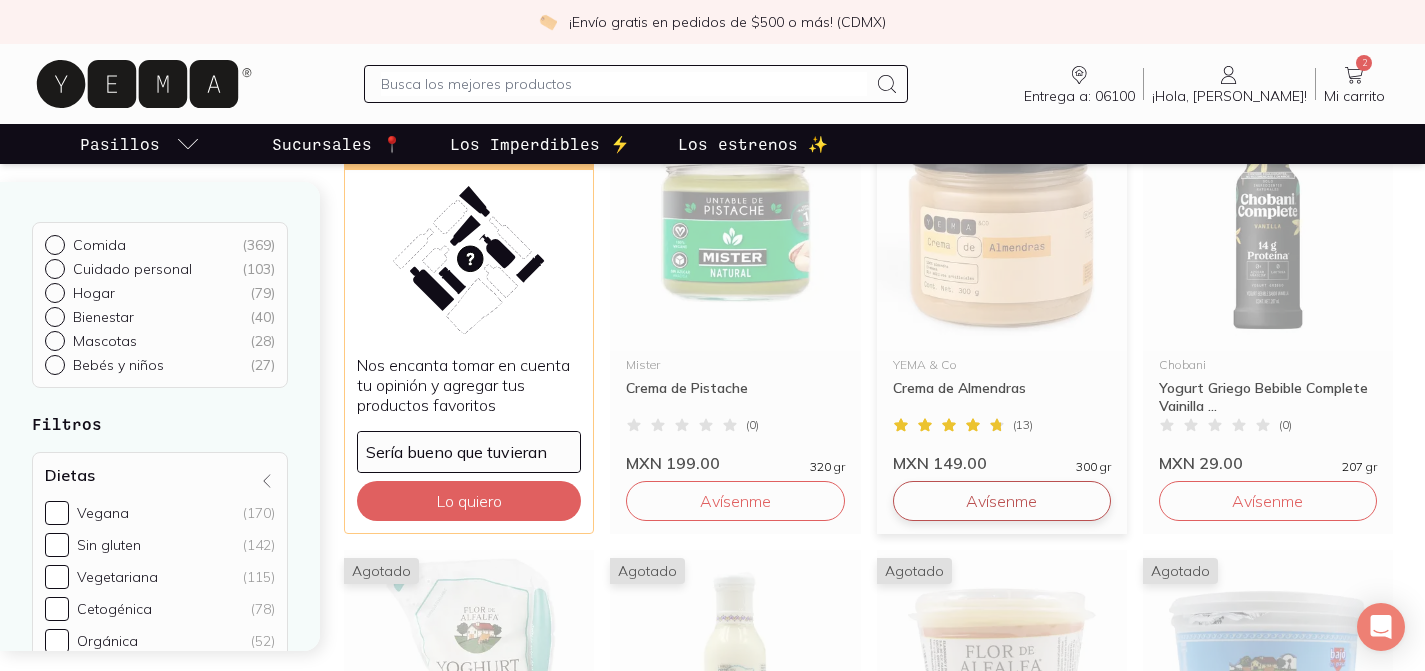 click on "Avísenme" at bounding box center (1002, 501) 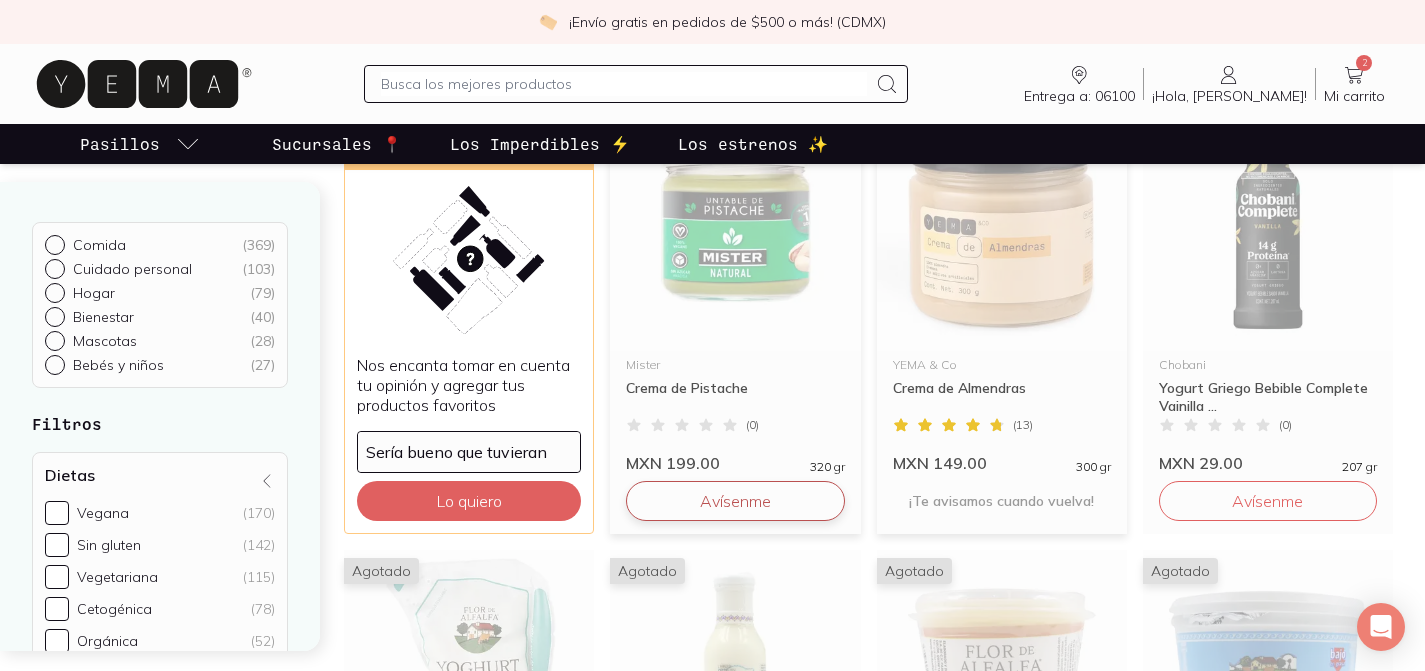 click on "Avísenme" at bounding box center (735, 501) 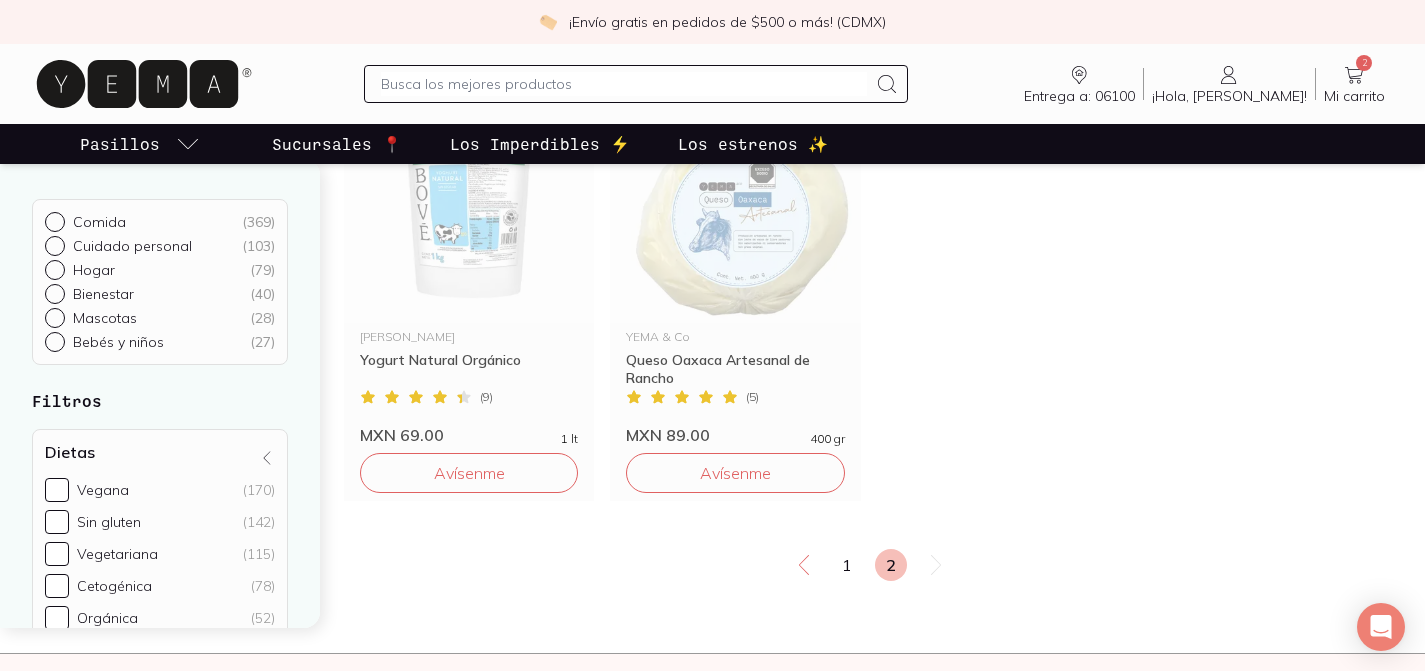 scroll, scrollTop: 3259, scrollLeft: 0, axis: vertical 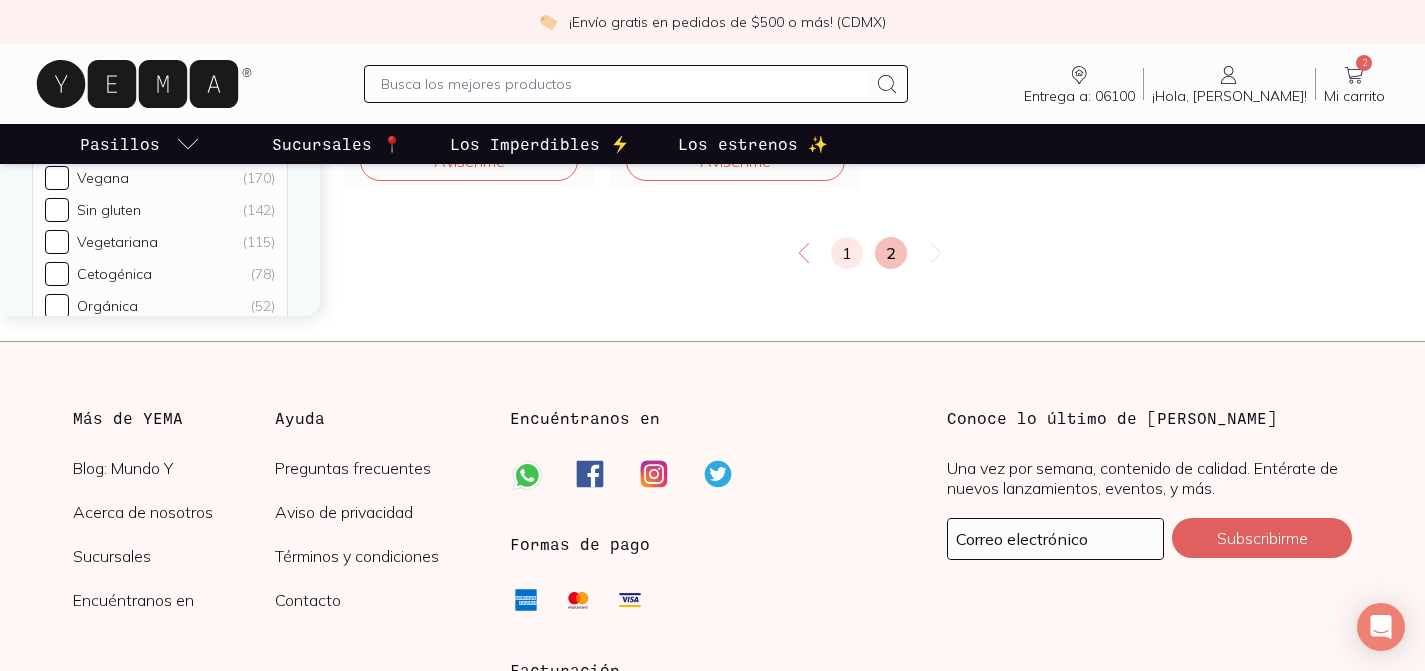 click on "1" at bounding box center [847, 253] 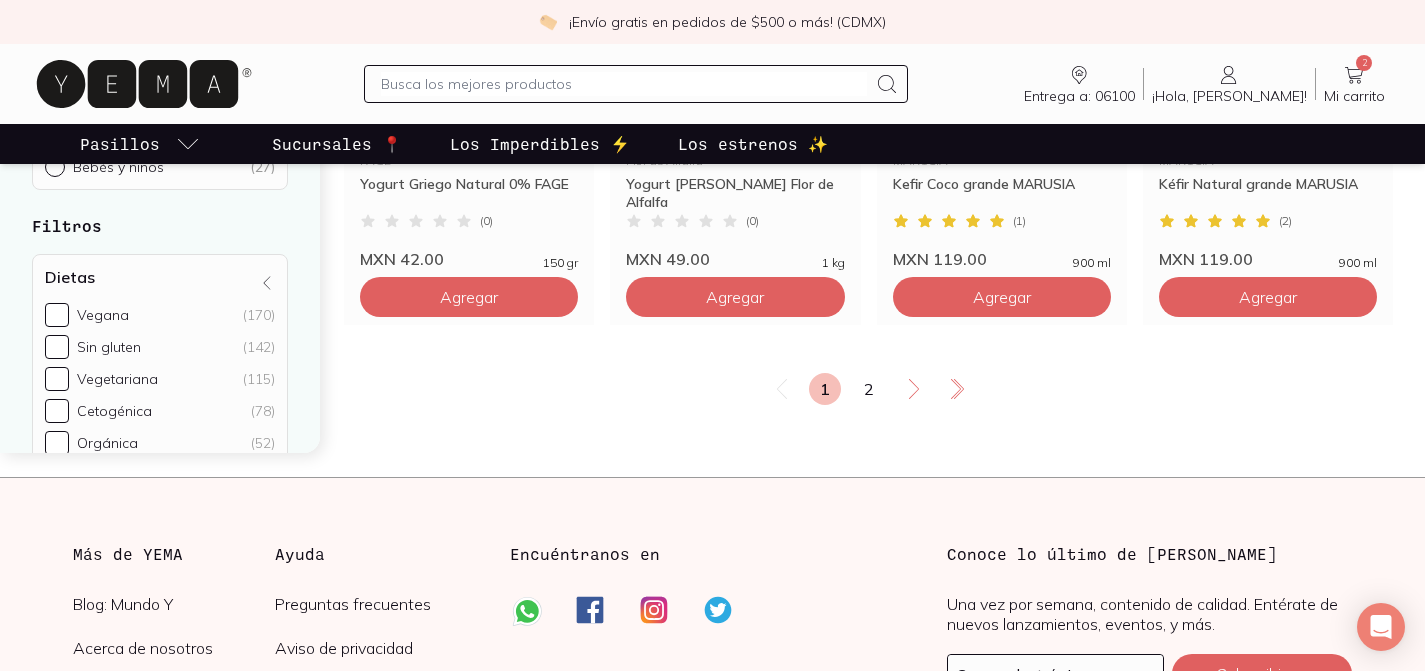 scroll, scrollTop: 3663, scrollLeft: 0, axis: vertical 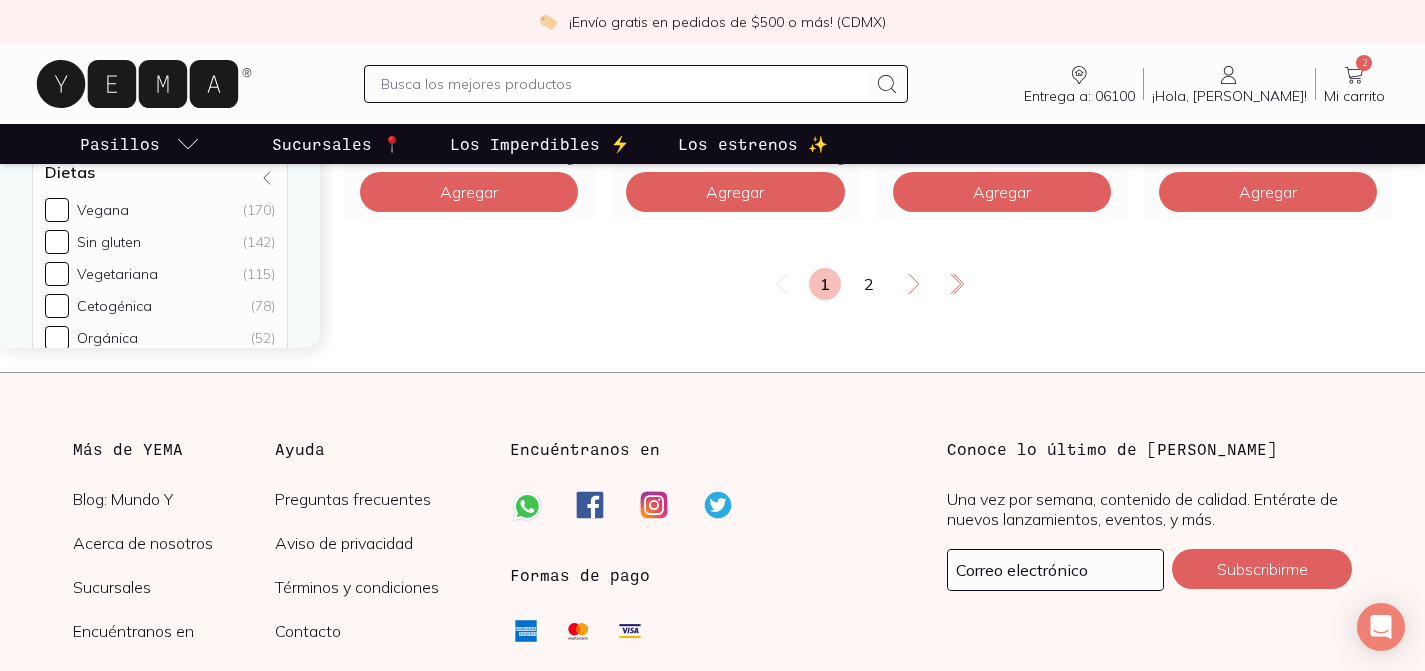 click at bounding box center [636, 84] 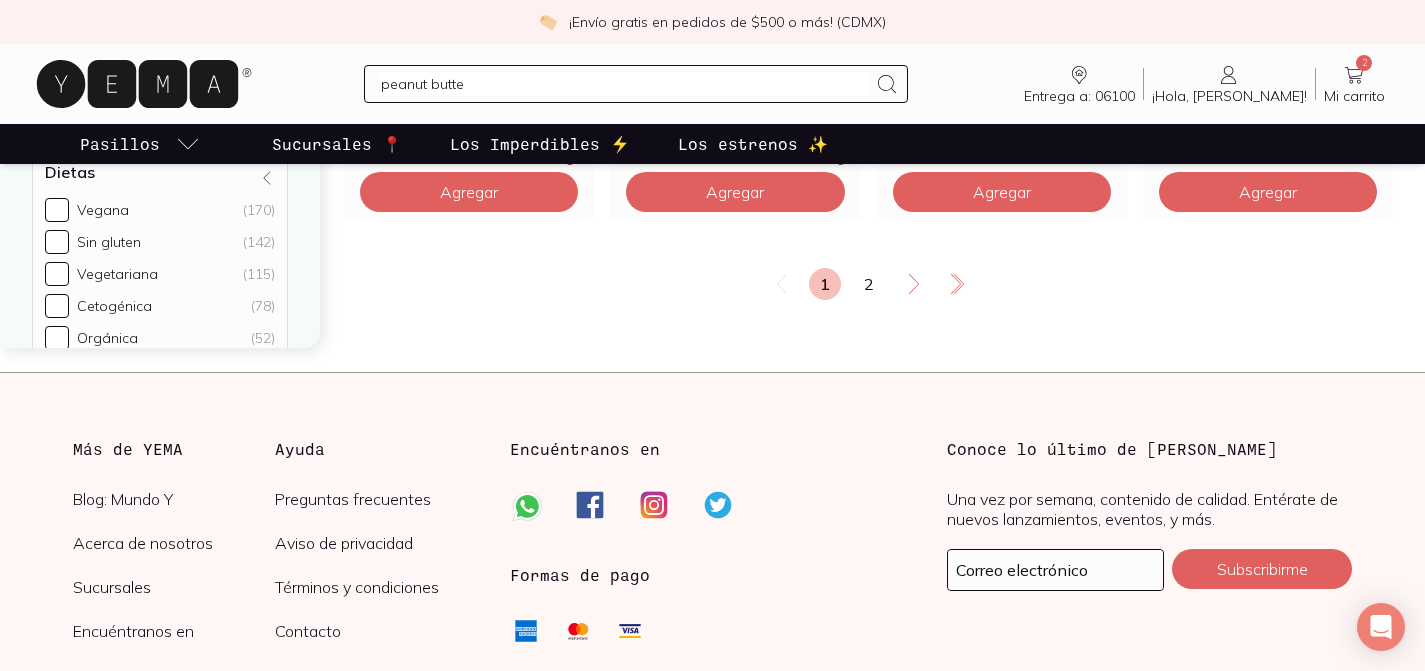 type on "peanut butter" 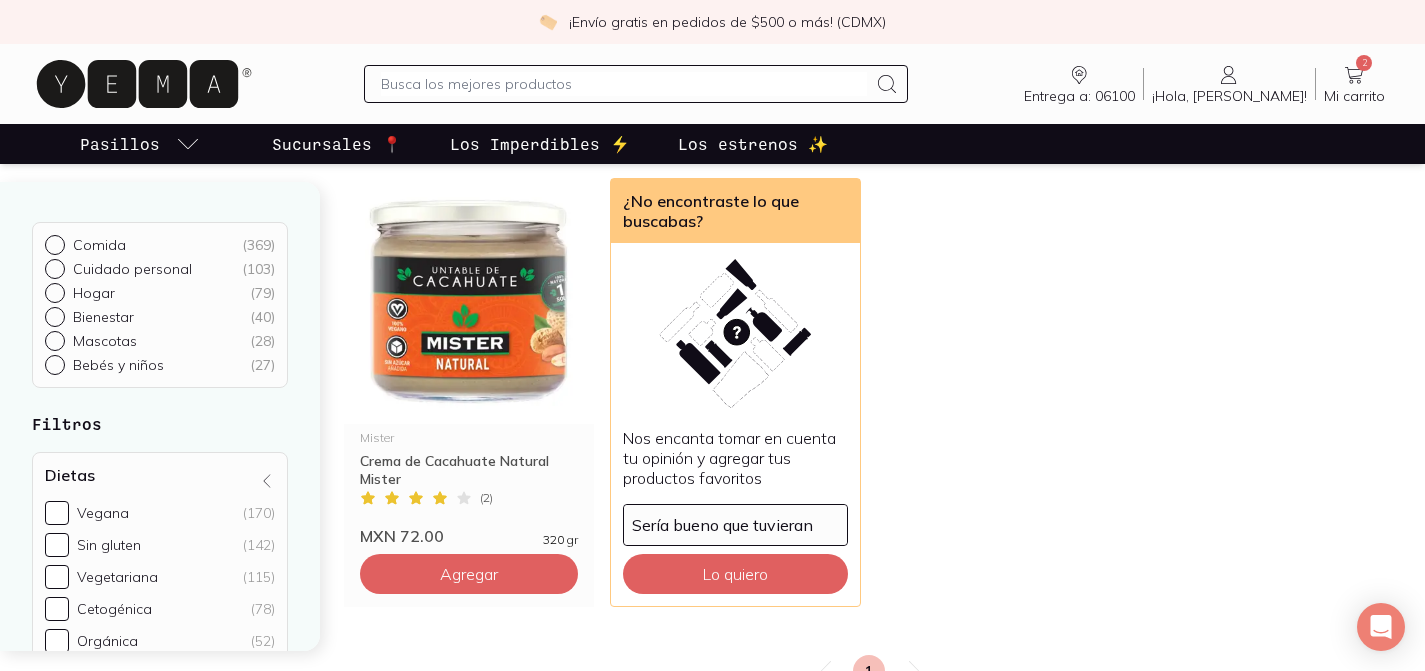 scroll, scrollTop: 200, scrollLeft: 0, axis: vertical 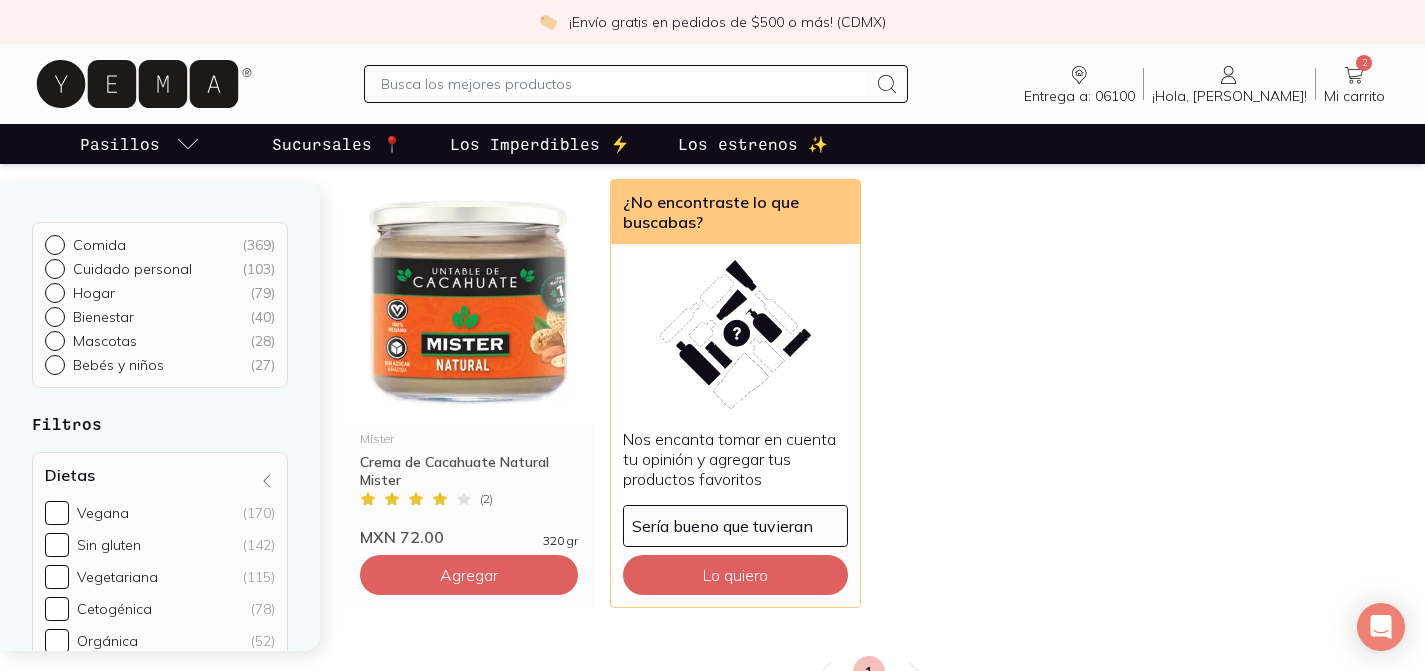 click at bounding box center (636, 84) 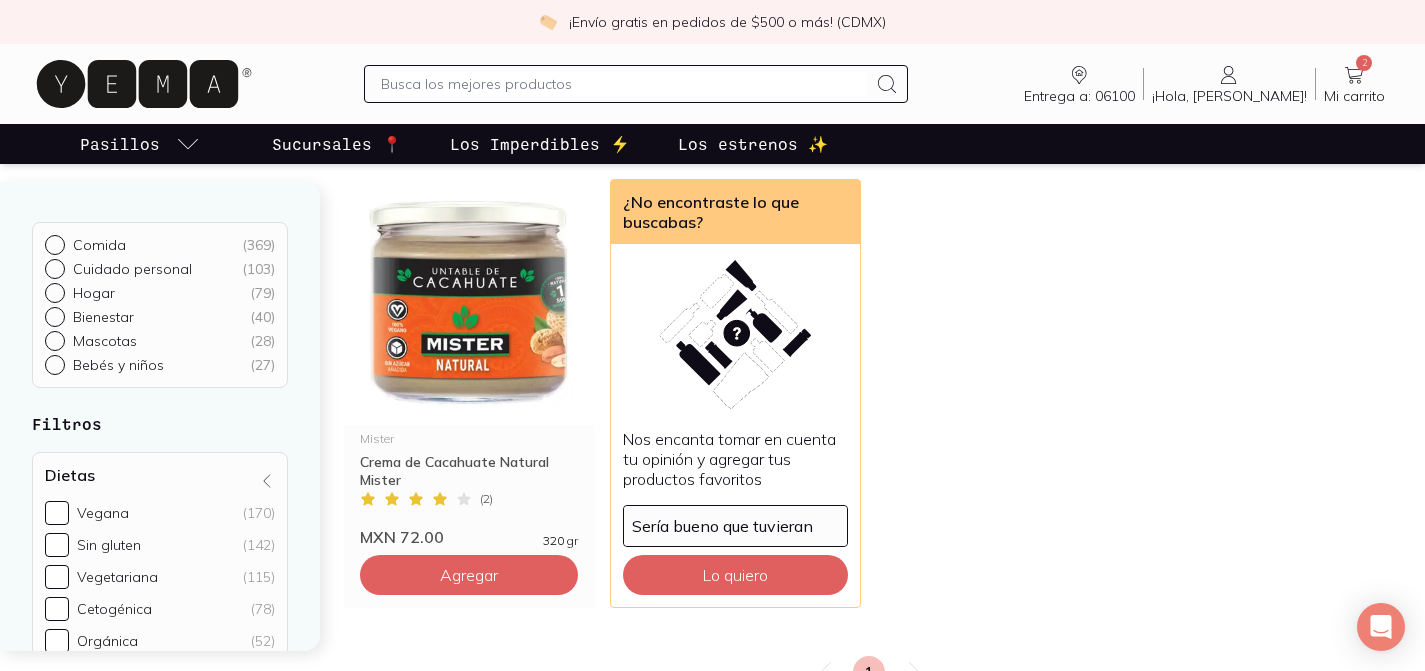 click at bounding box center (624, 84) 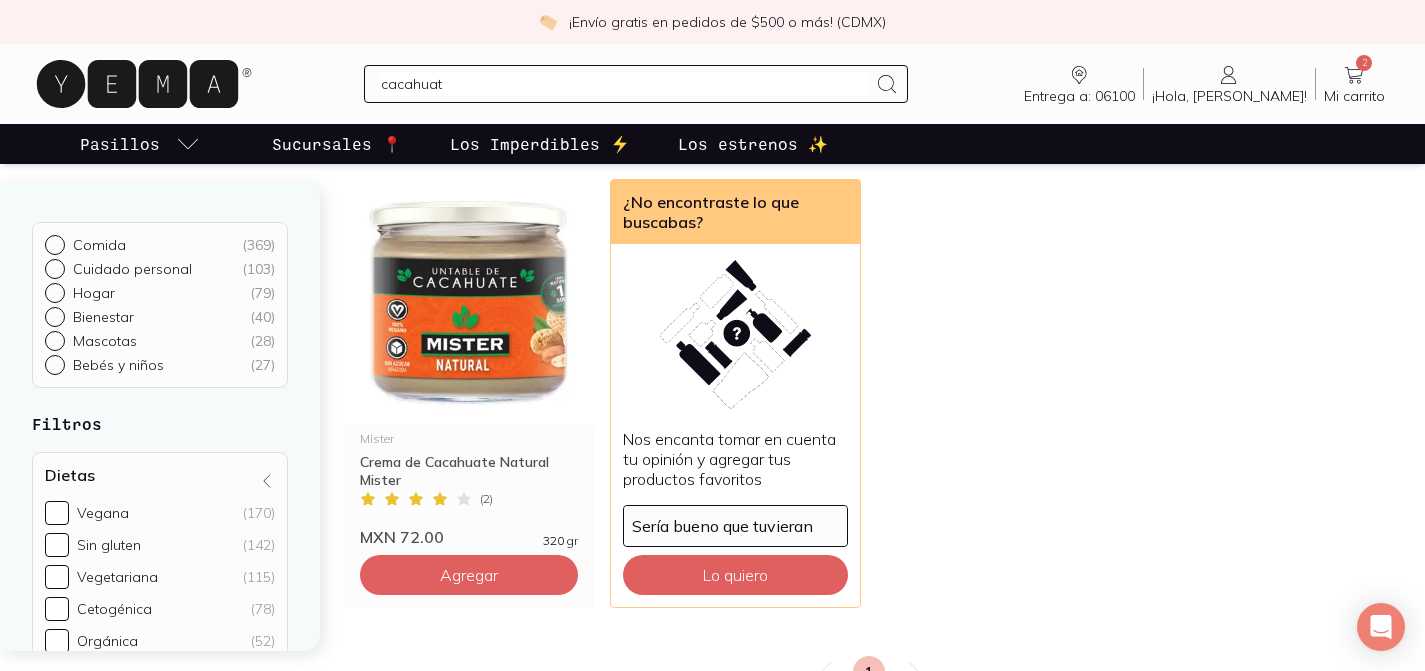 type on "cacahuate" 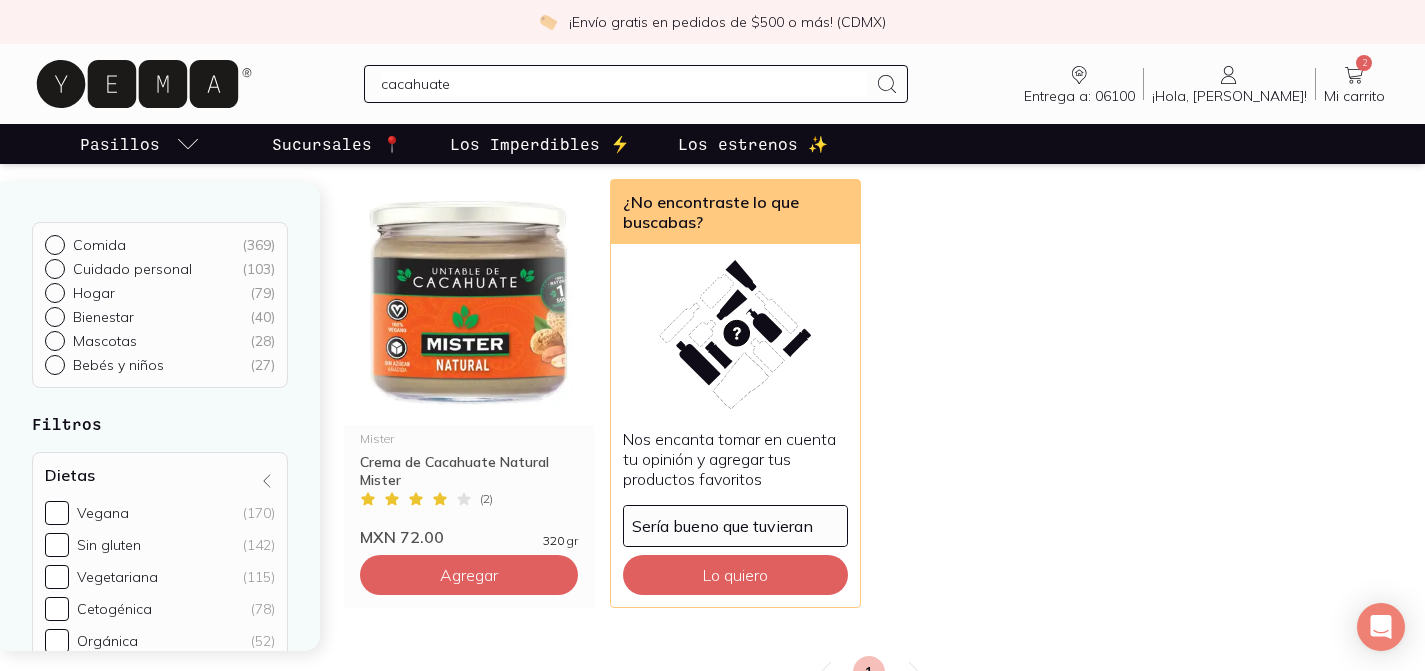 type 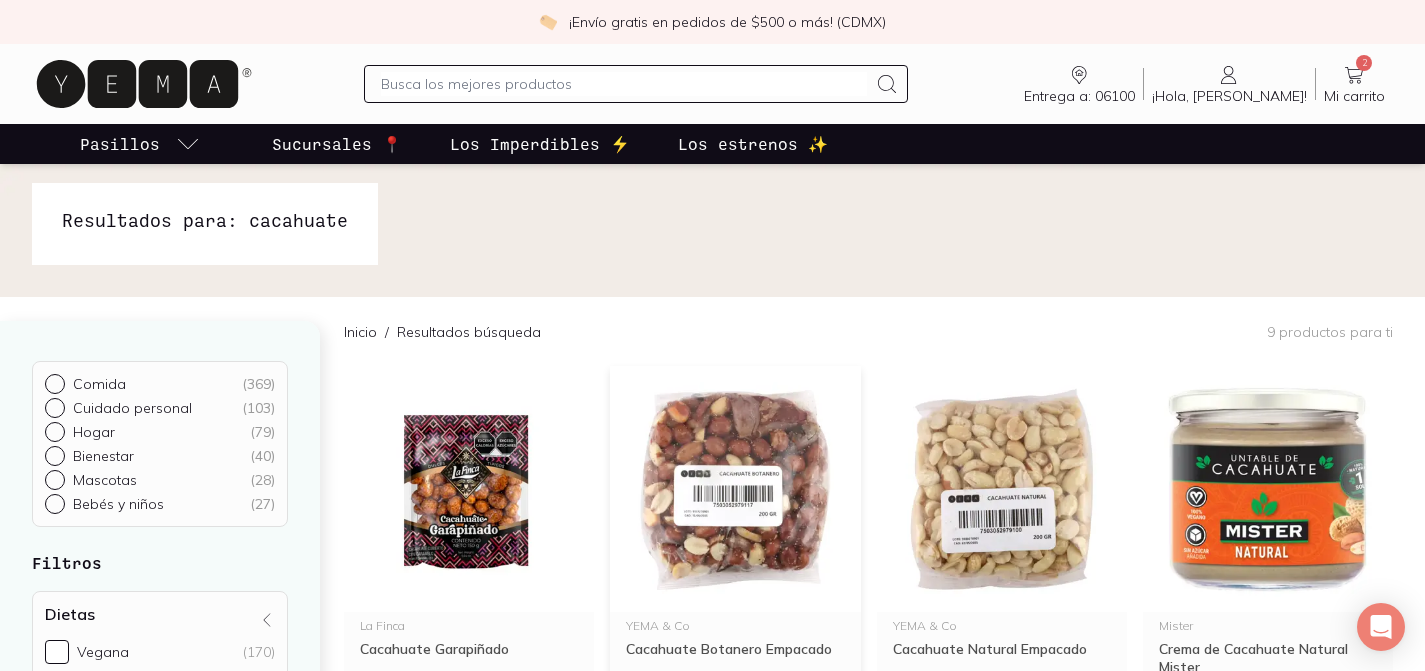 scroll, scrollTop: 0, scrollLeft: 0, axis: both 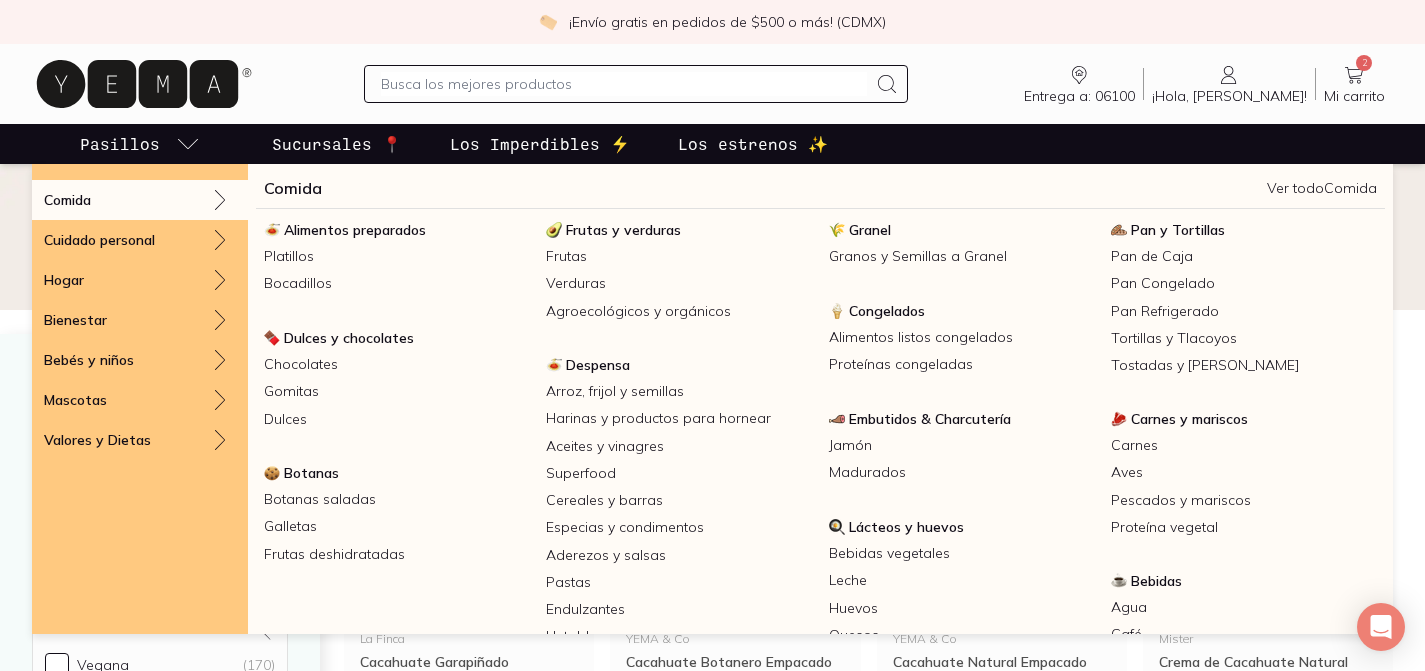 click on "Pasillos" at bounding box center [120, 144] 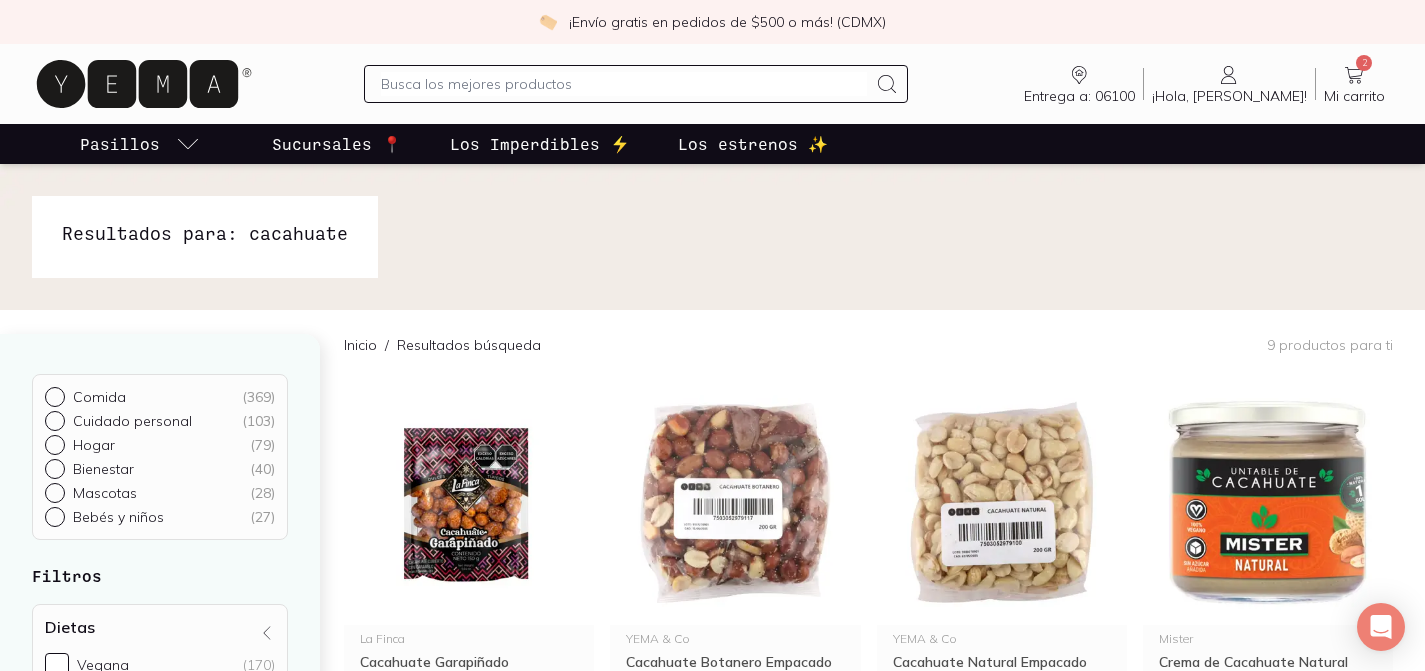 click on "Pasillos" at bounding box center (120, 144) 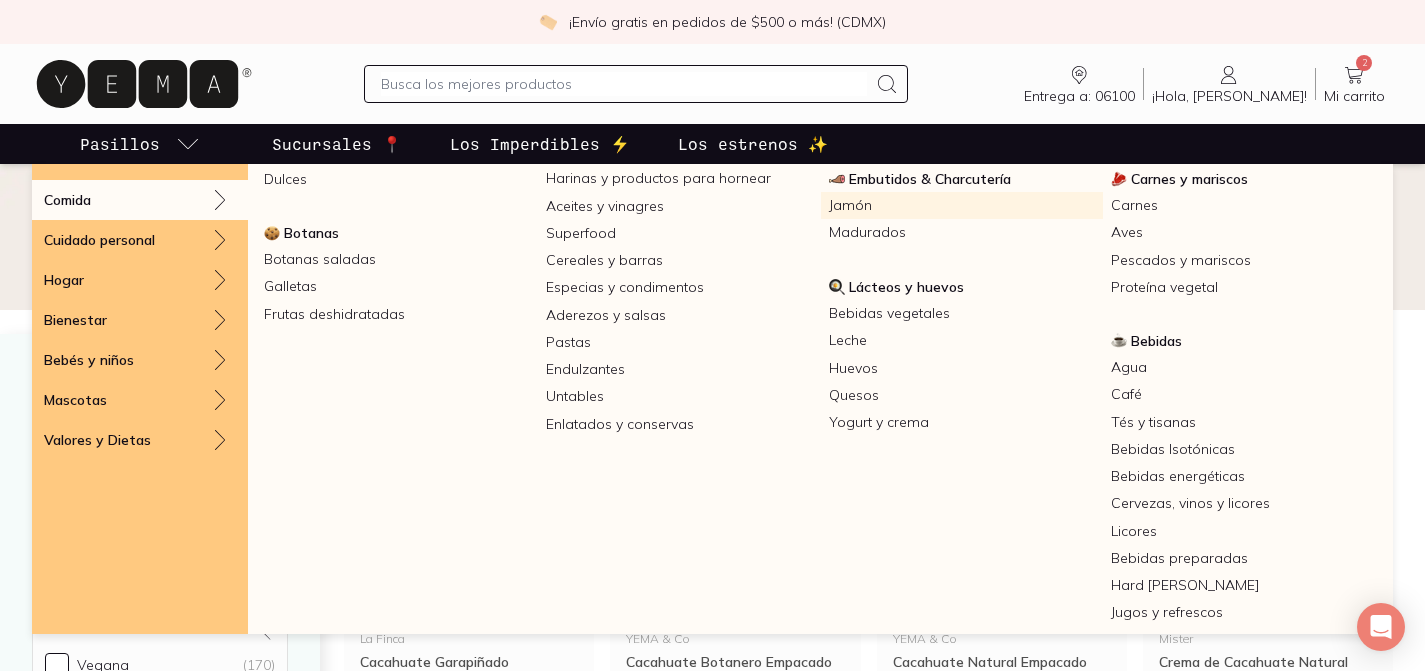 scroll, scrollTop: 258, scrollLeft: 0, axis: vertical 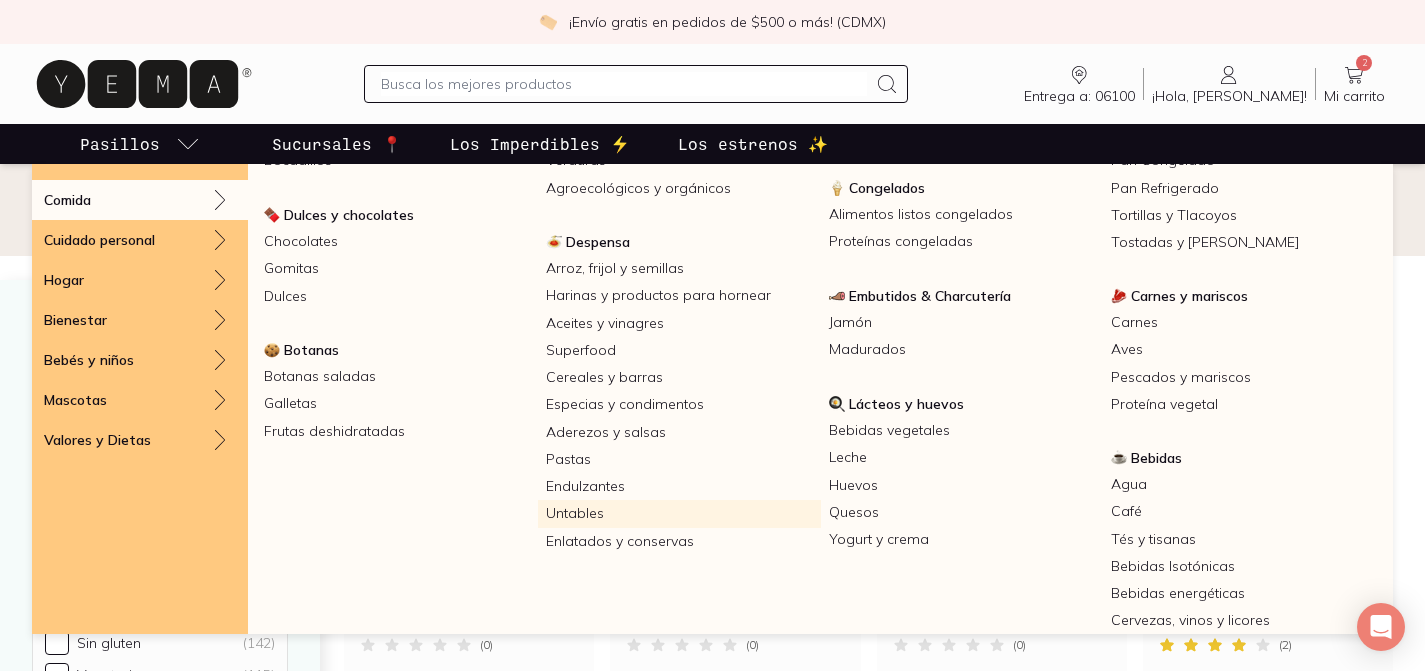 click on "Untables" at bounding box center [679, 513] 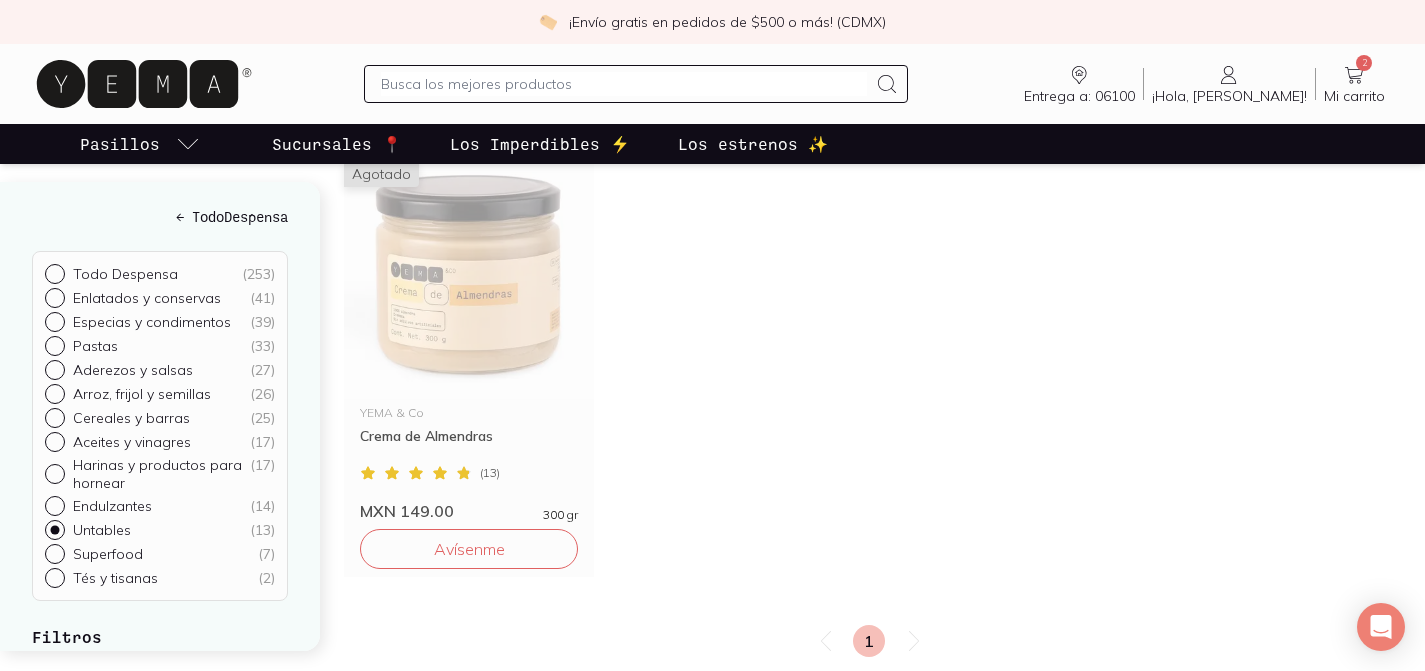scroll, scrollTop: 1609, scrollLeft: 0, axis: vertical 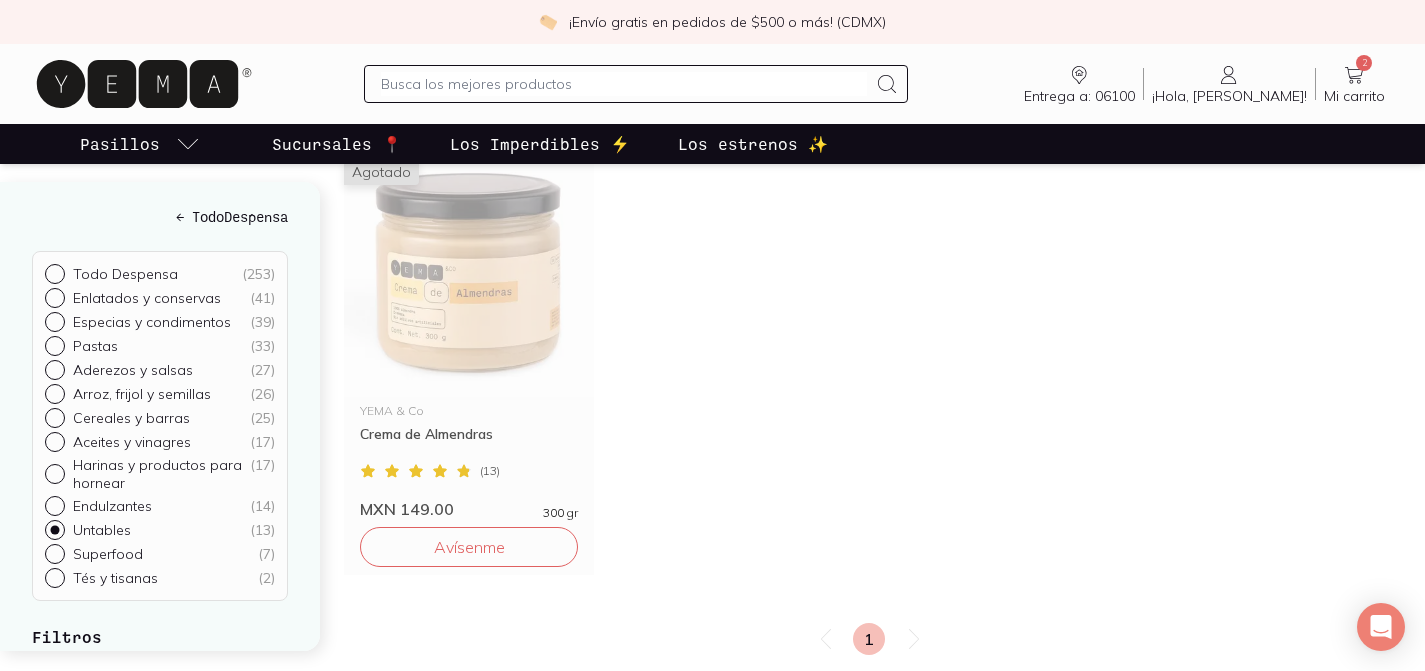 click at bounding box center [624, 84] 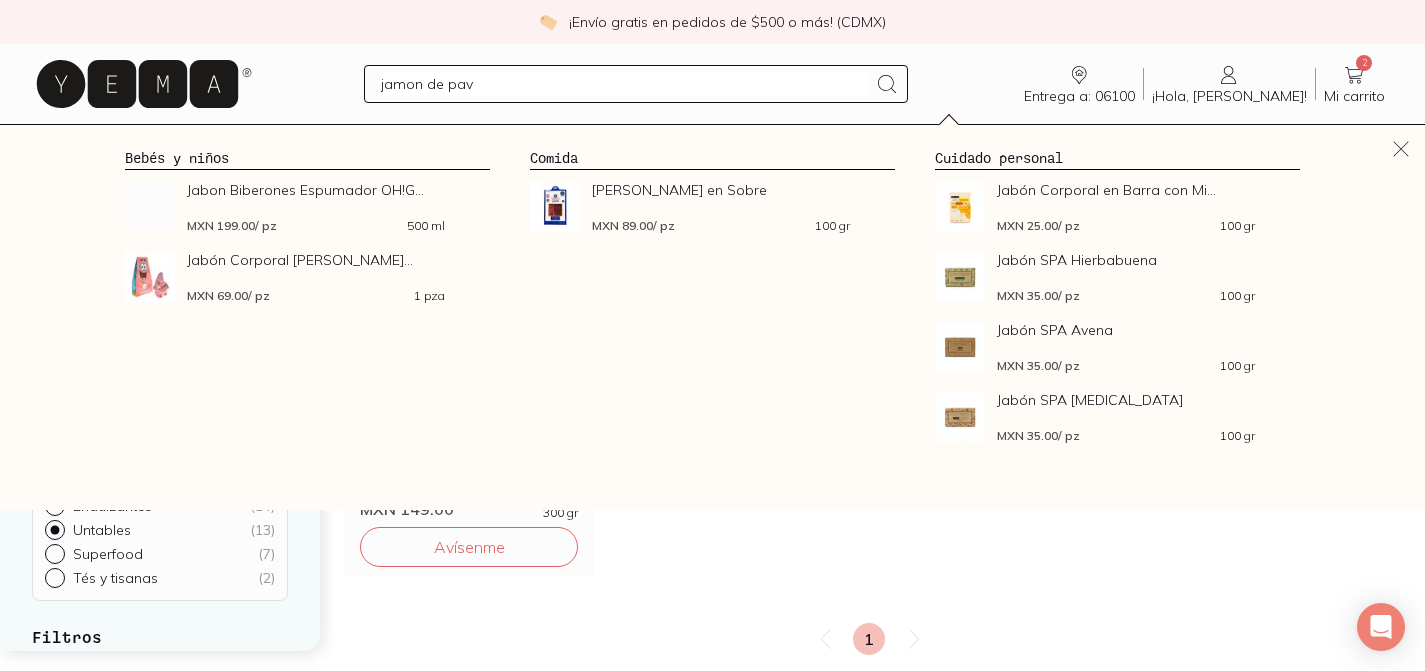 type on "jamon de pavo" 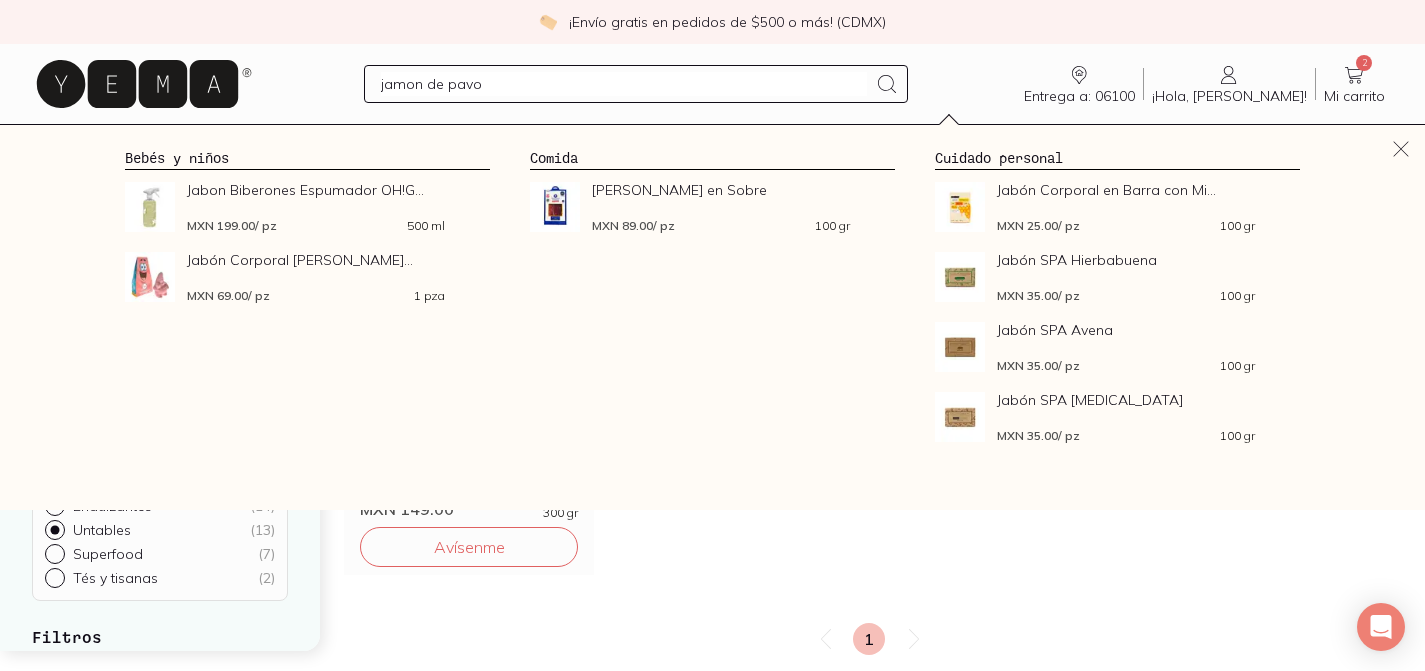 type 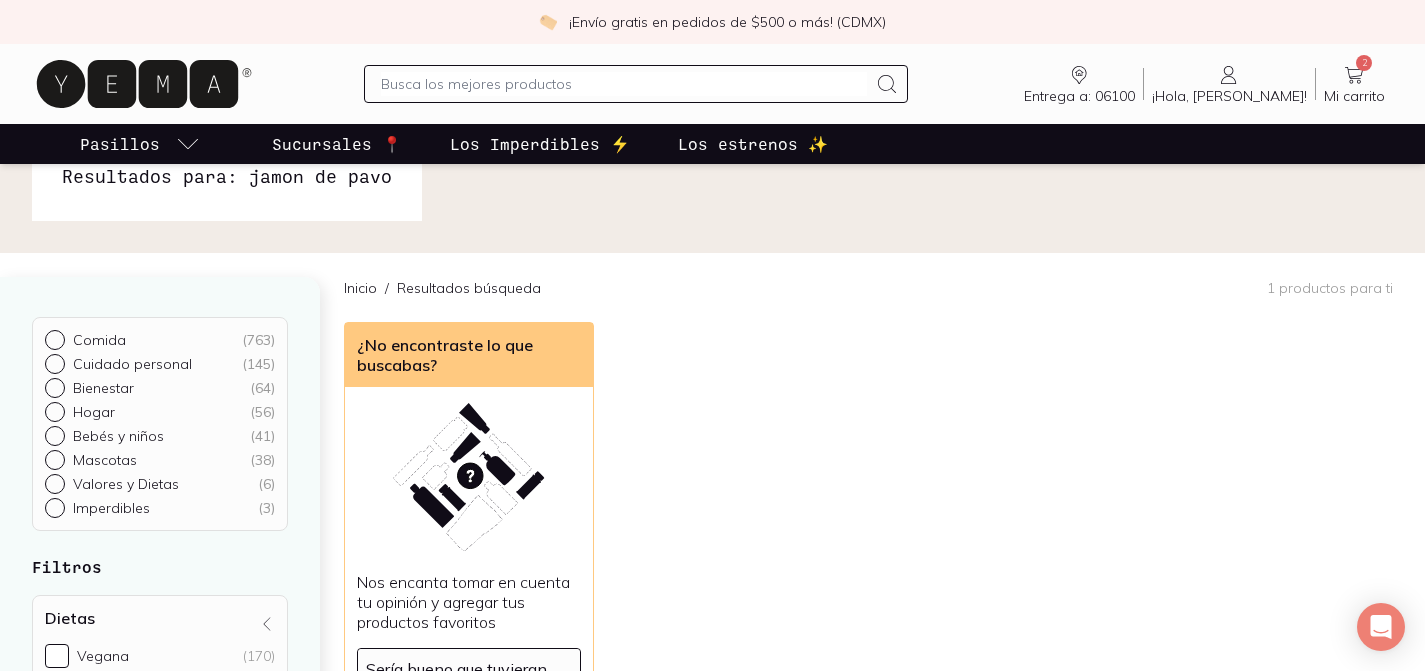 scroll, scrollTop: 0, scrollLeft: 0, axis: both 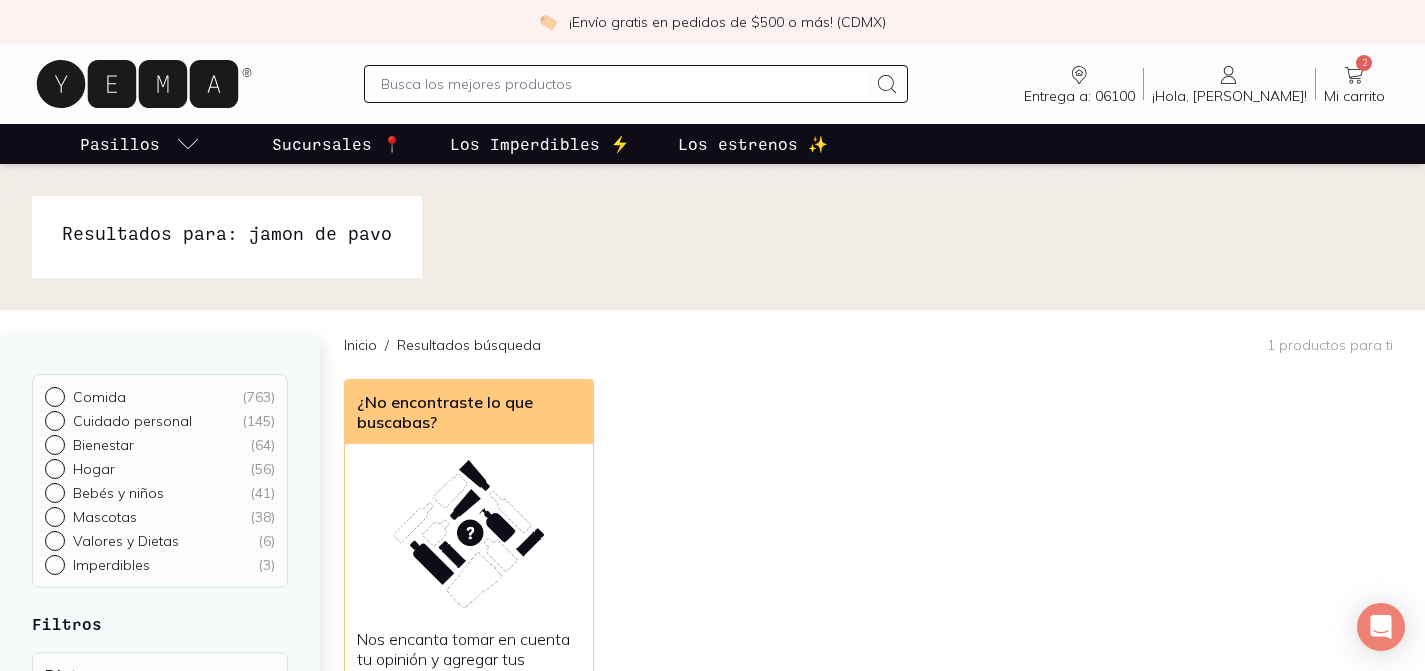 click on "Entrega a: 06100 06100 Buscar Buscar ¡Hola, [PERSON_NAME]! [PERSON_NAME] 2 Mi carrito Carrito" at bounding box center (712, 84) 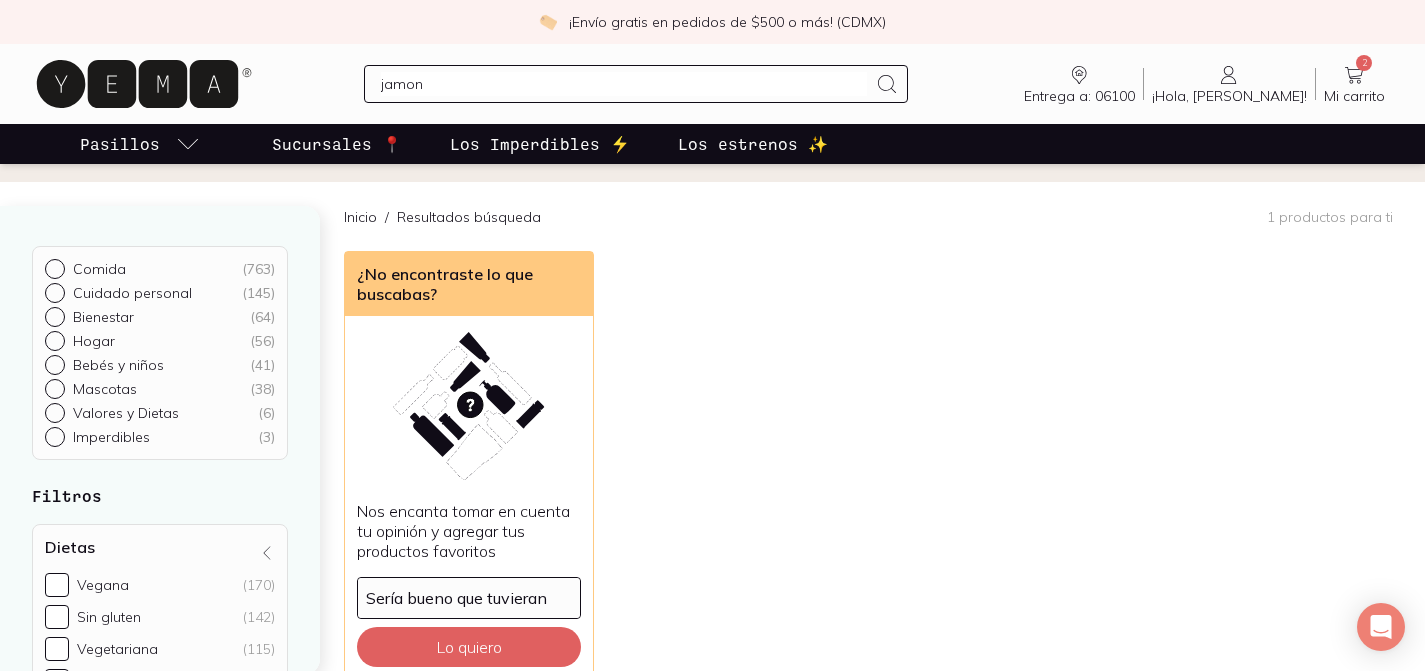 scroll, scrollTop: 0, scrollLeft: 0, axis: both 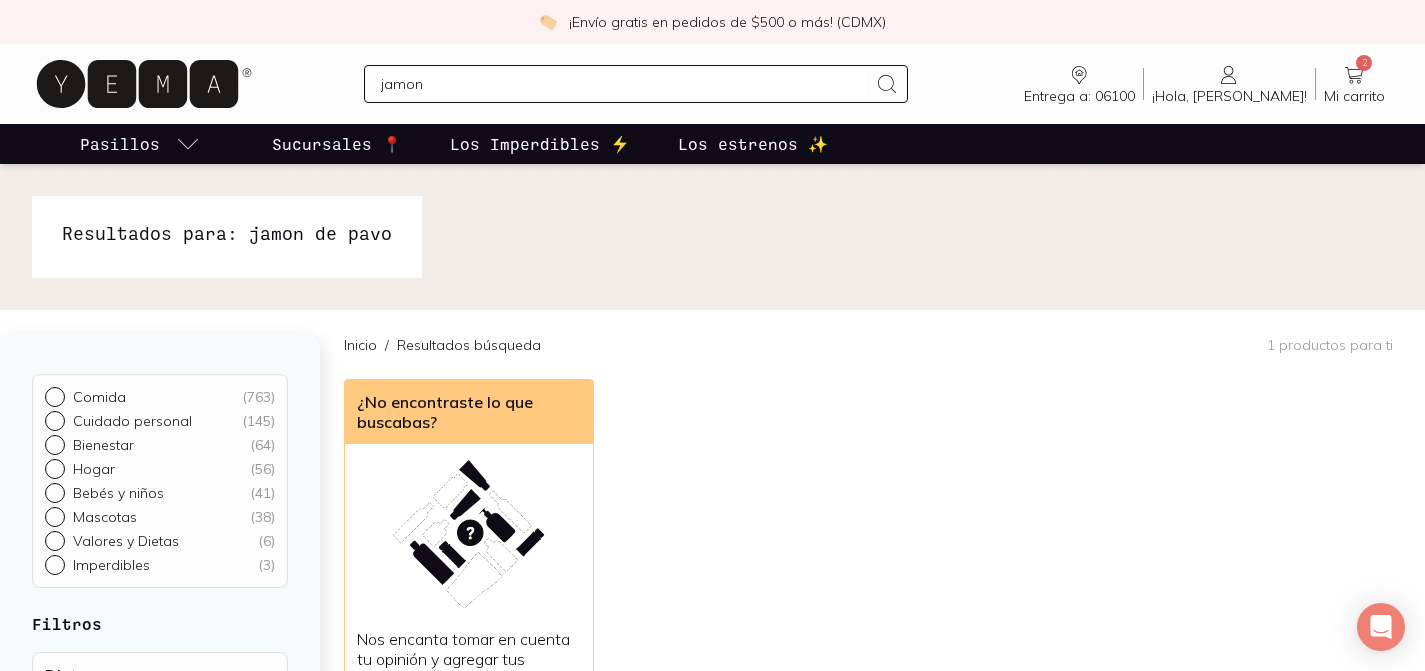 click on "jamon" at bounding box center [624, 84] 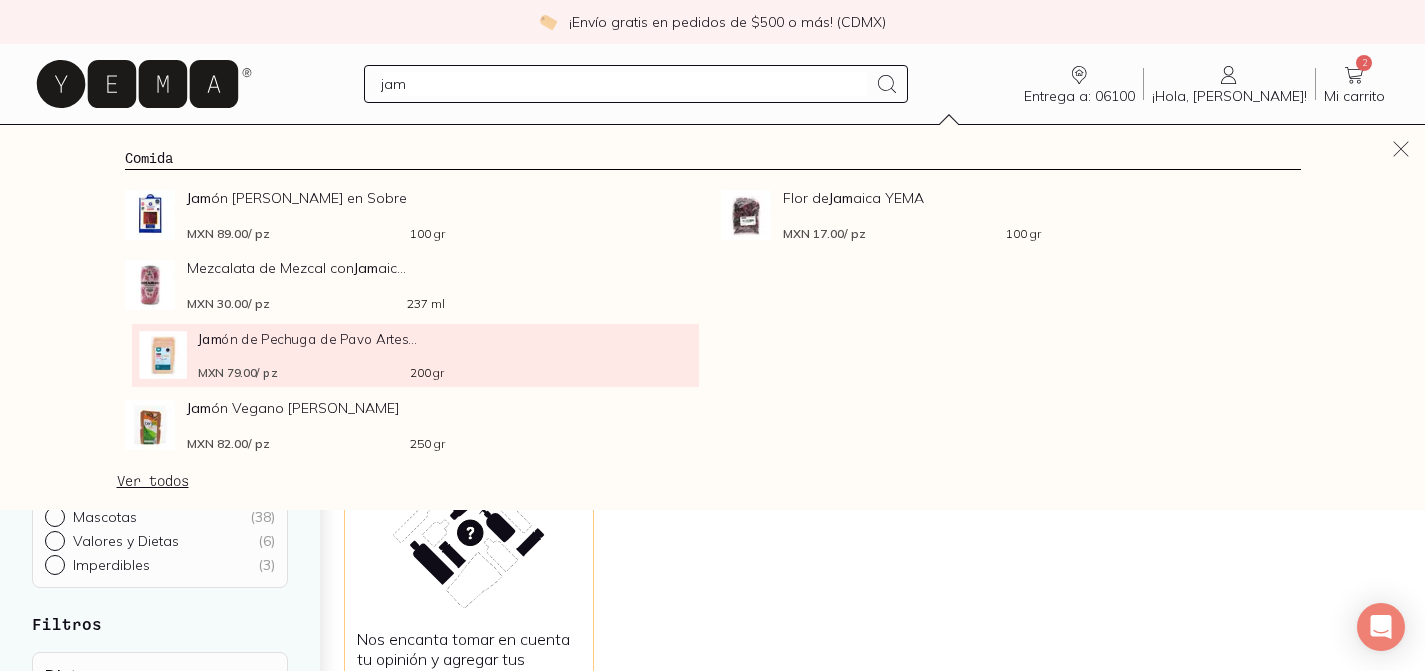 type on "jam" 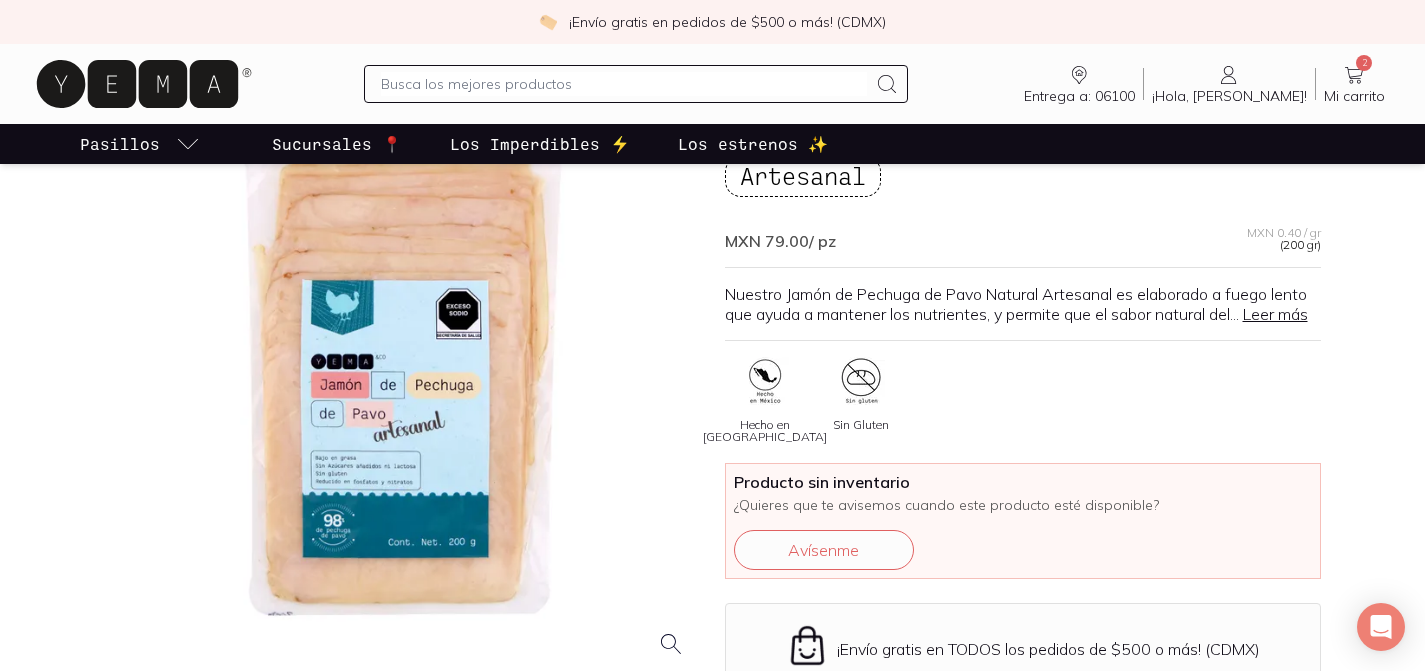scroll, scrollTop: 144, scrollLeft: 0, axis: vertical 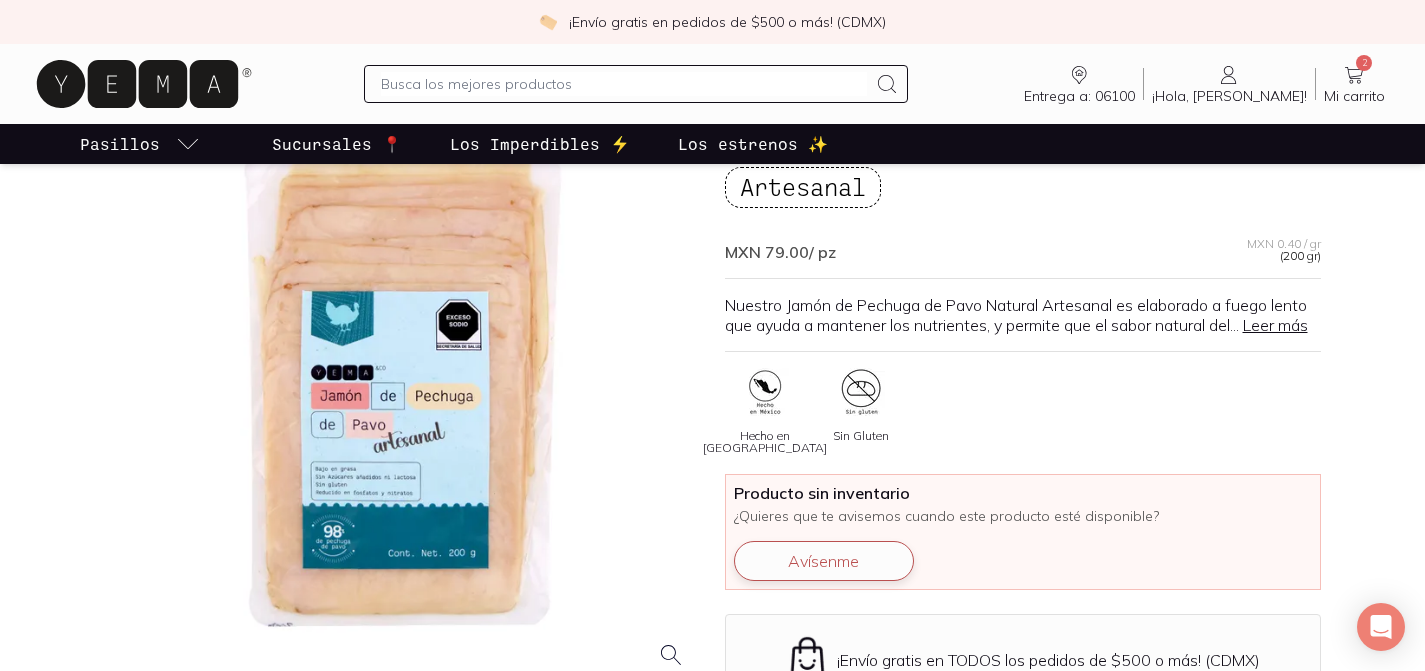 click on "Avísenme" at bounding box center (824, 561) 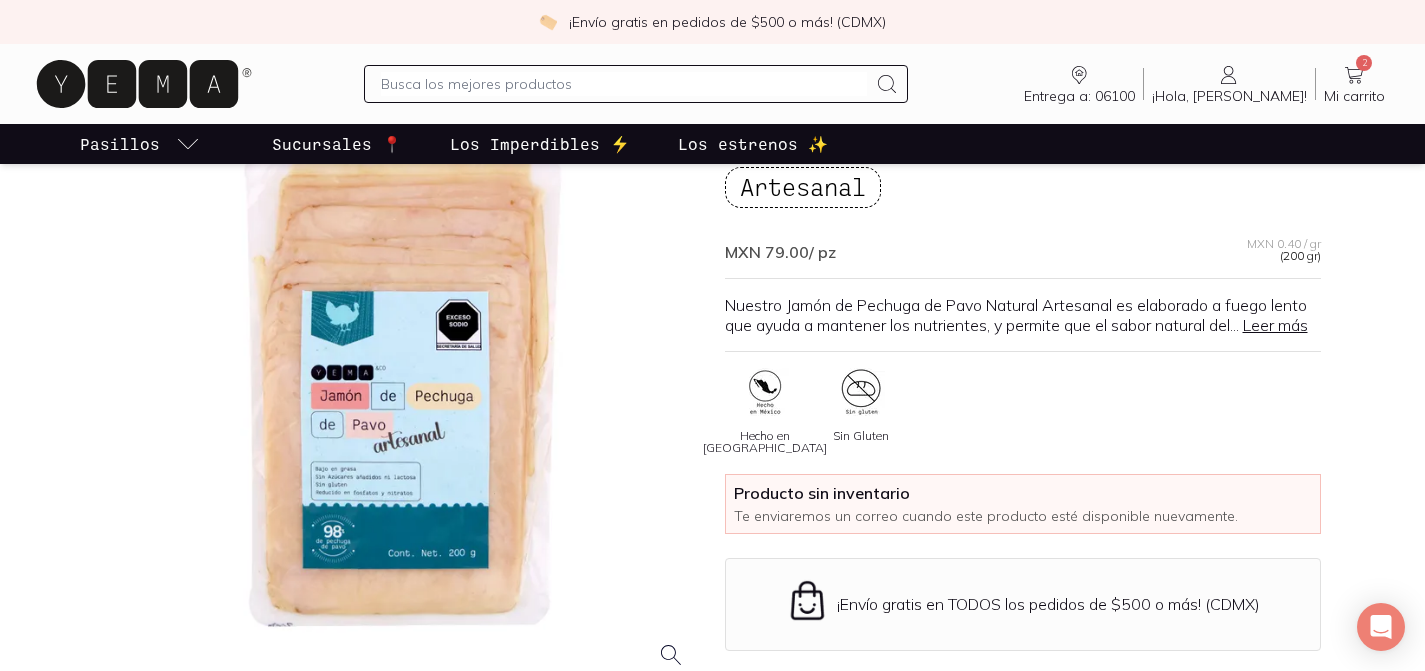 click on "Mi carrito" at bounding box center [1354, 96] 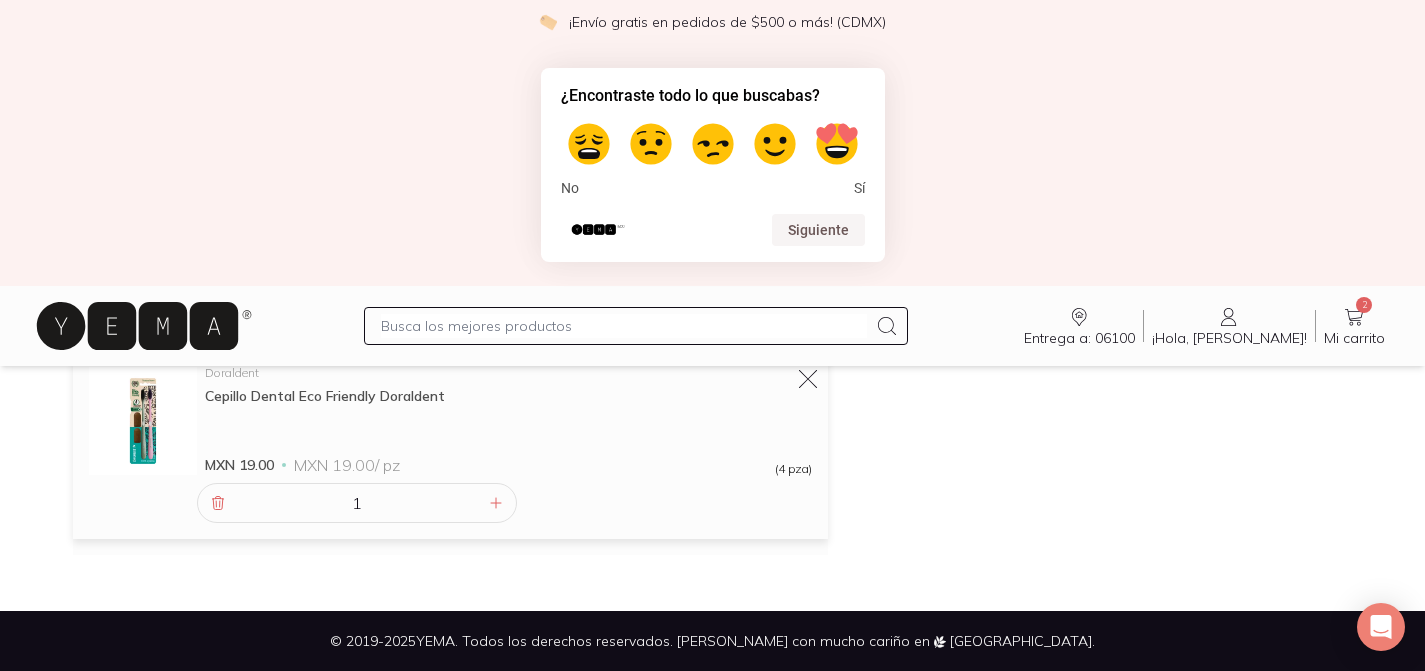 scroll, scrollTop: 0, scrollLeft: 0, axis: both 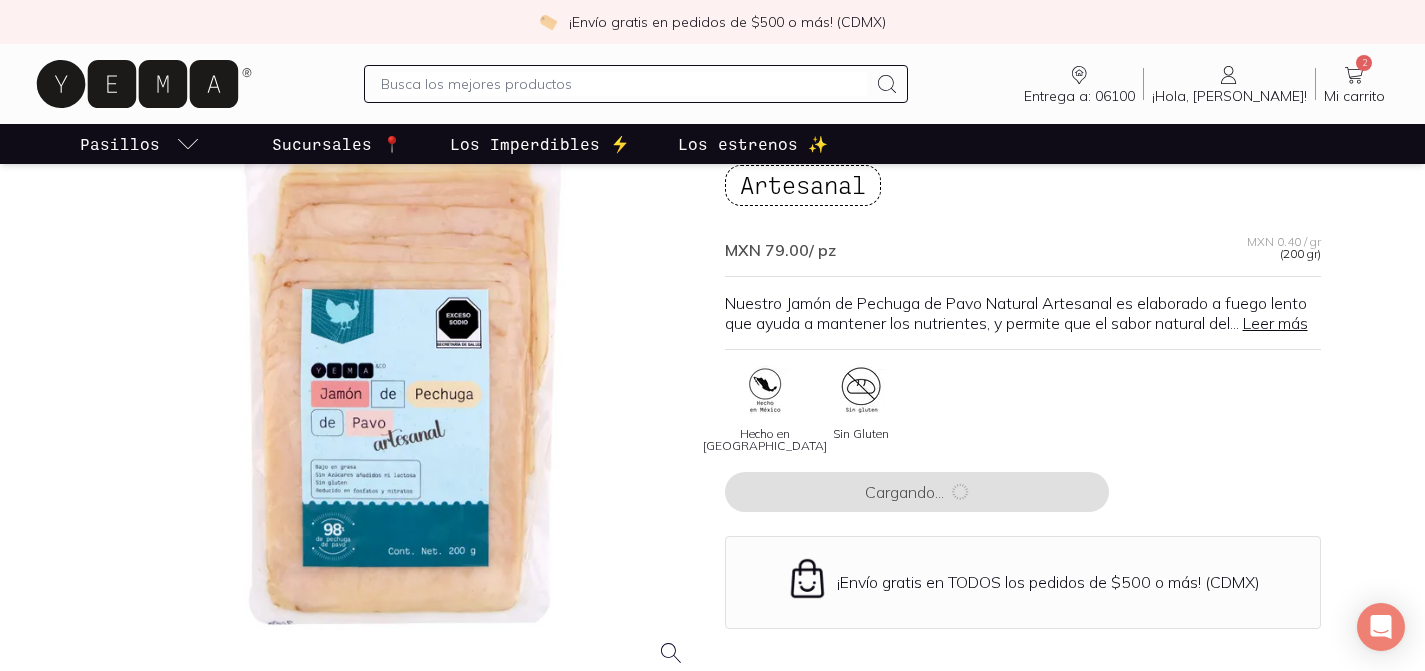 click at bounding box center (624, 84) 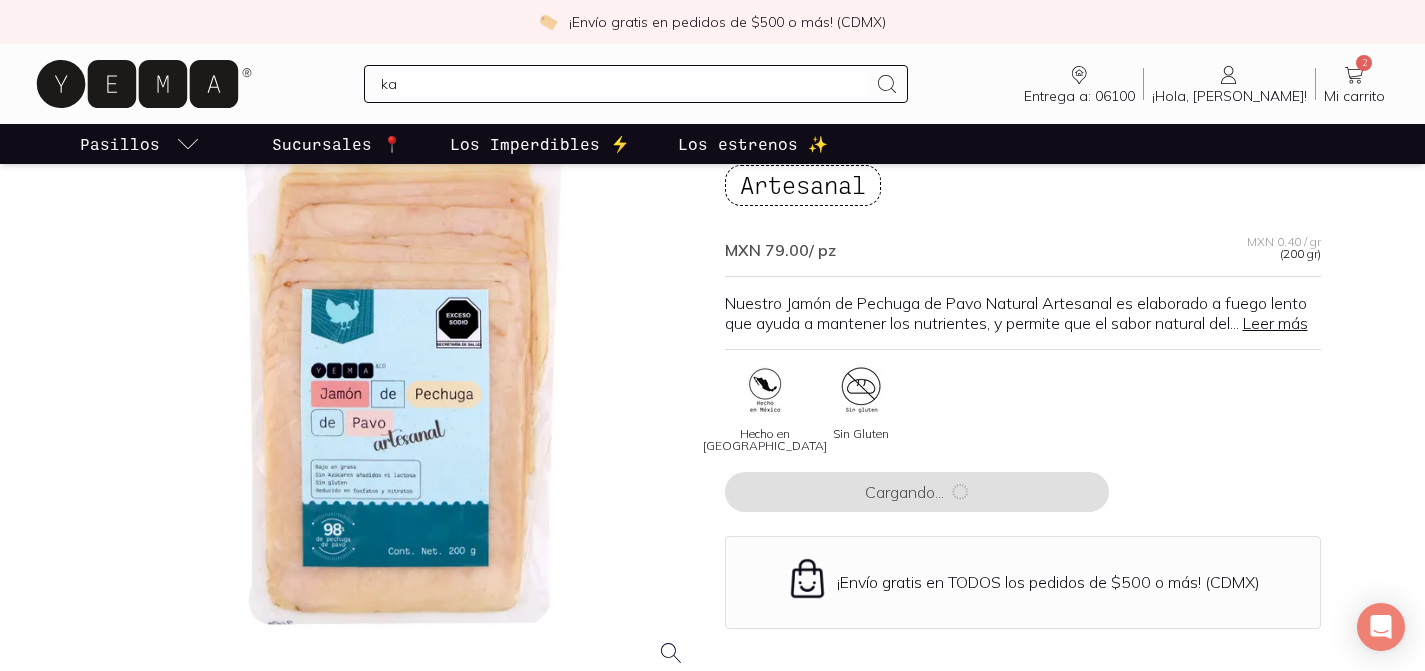 type on "k" 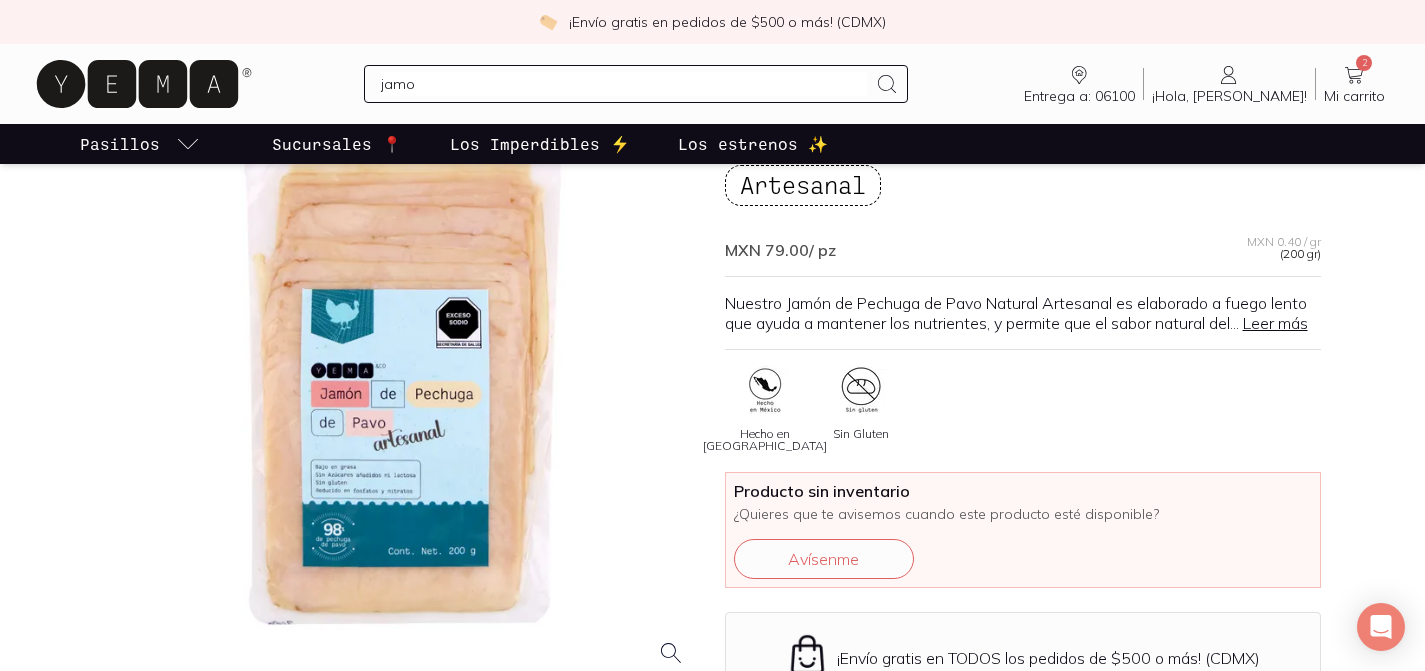 type on "jamon" 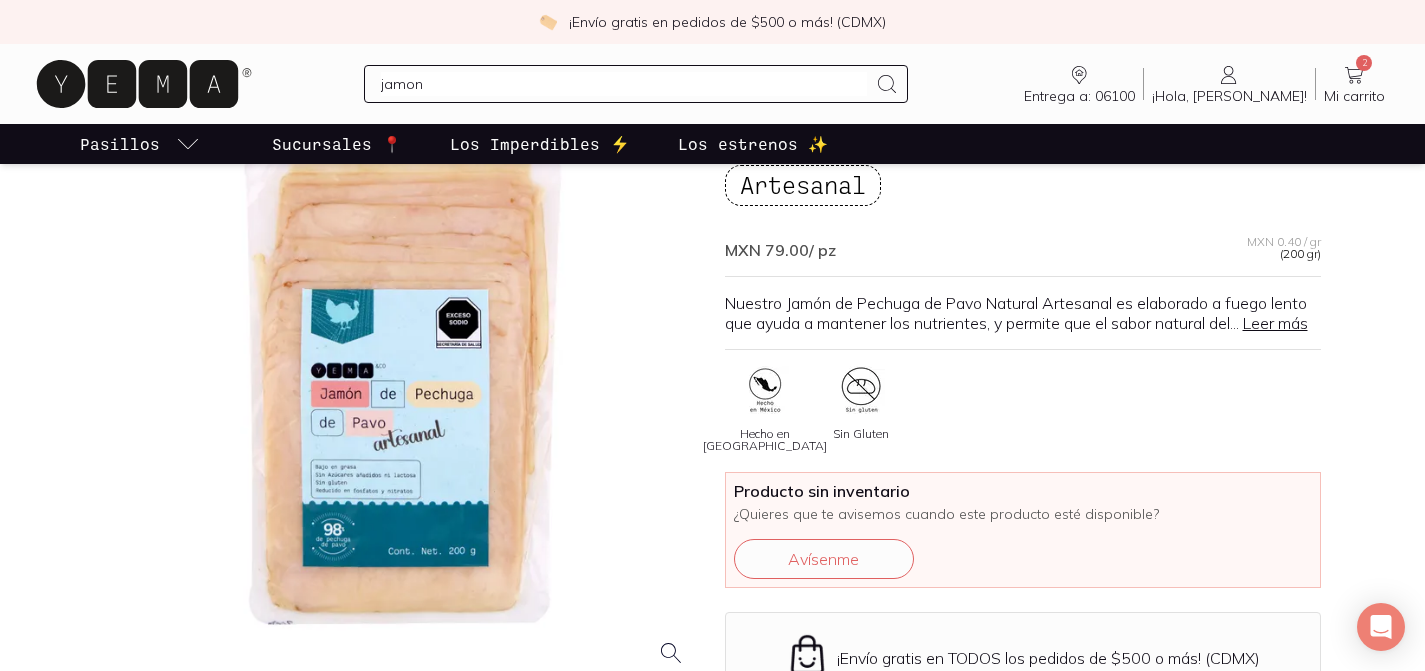 type 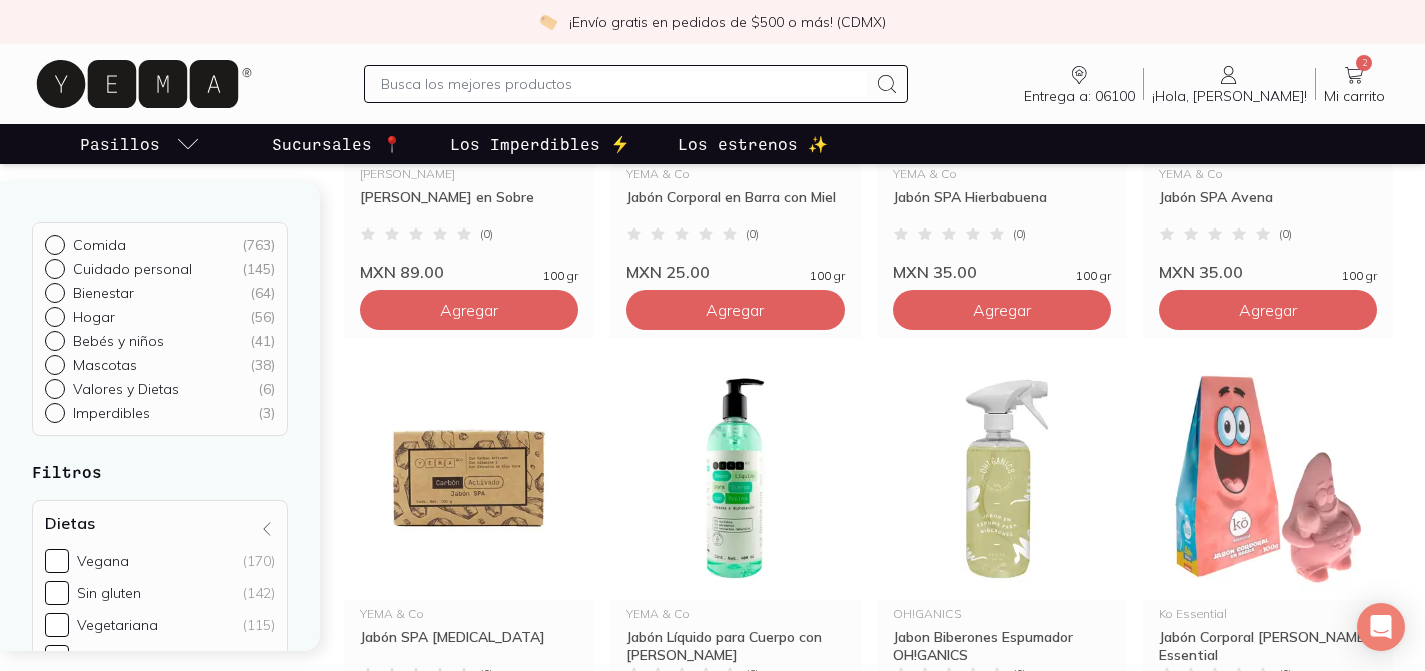 scroll, scrollTop: 577, scrollLeft: 0, axis: vertical 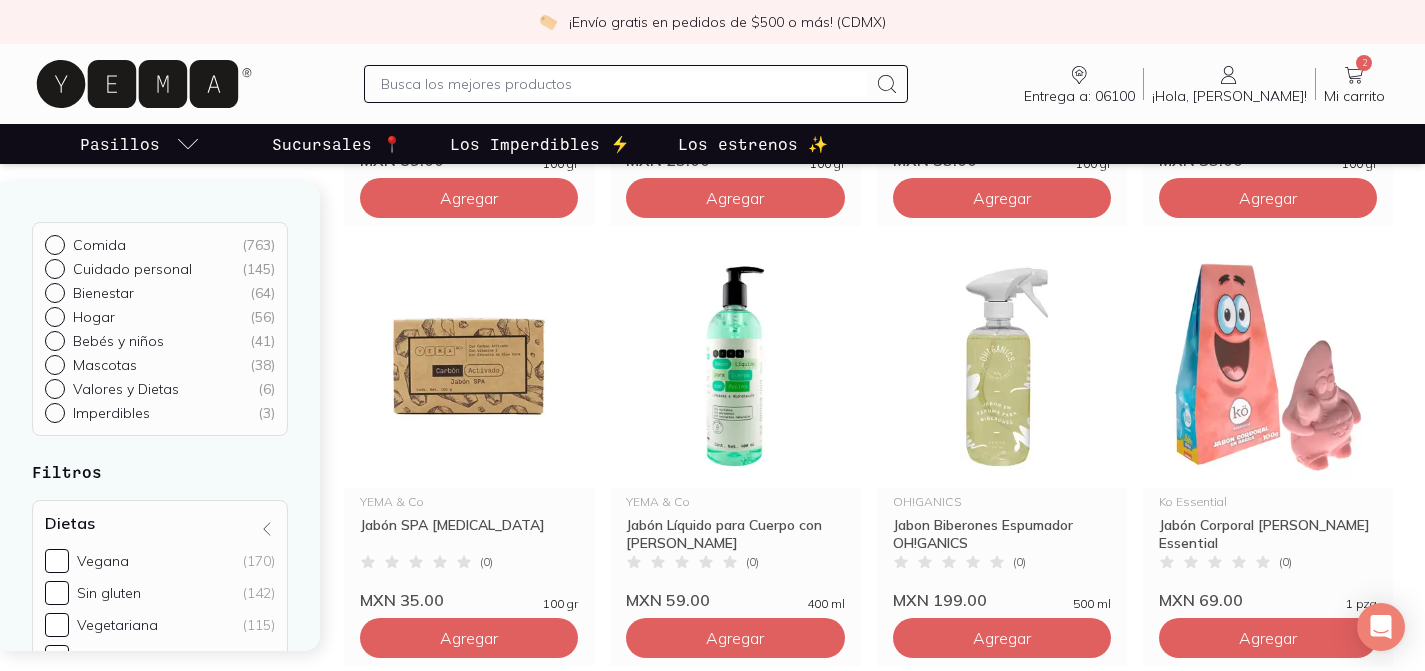 click at bounding box center (624, 84) 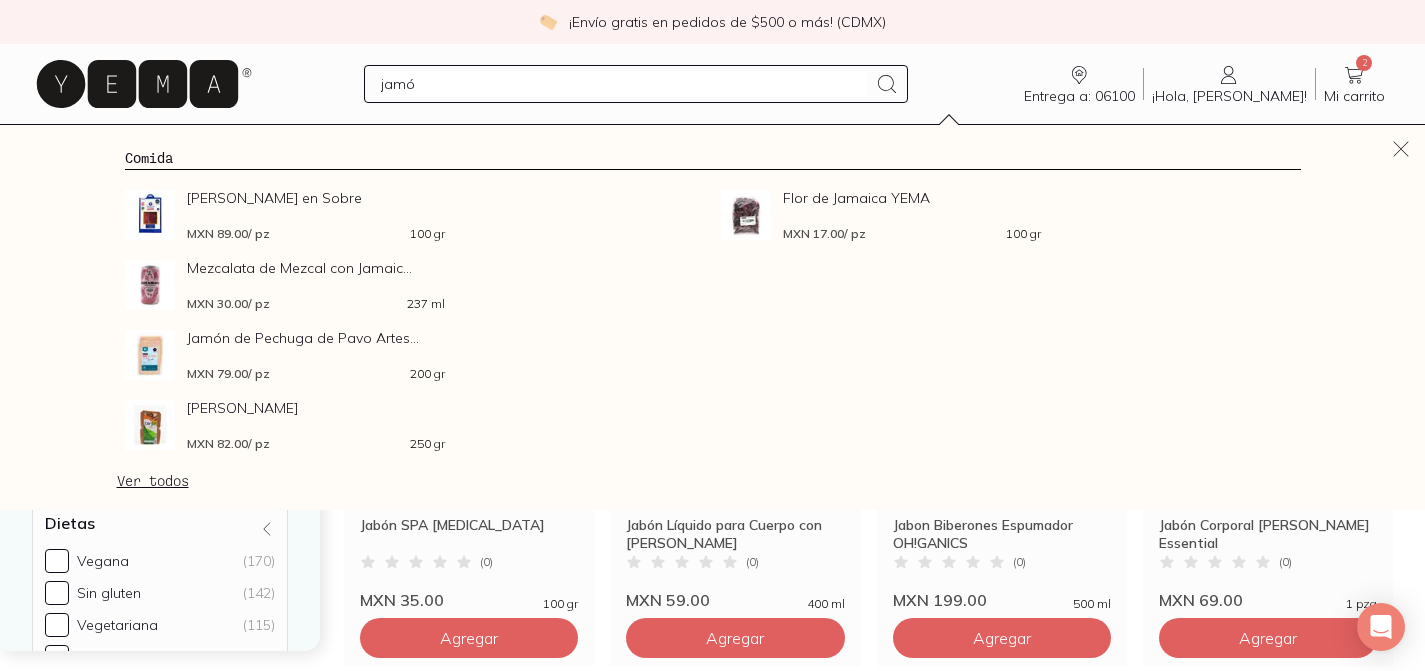 type on "jamón" 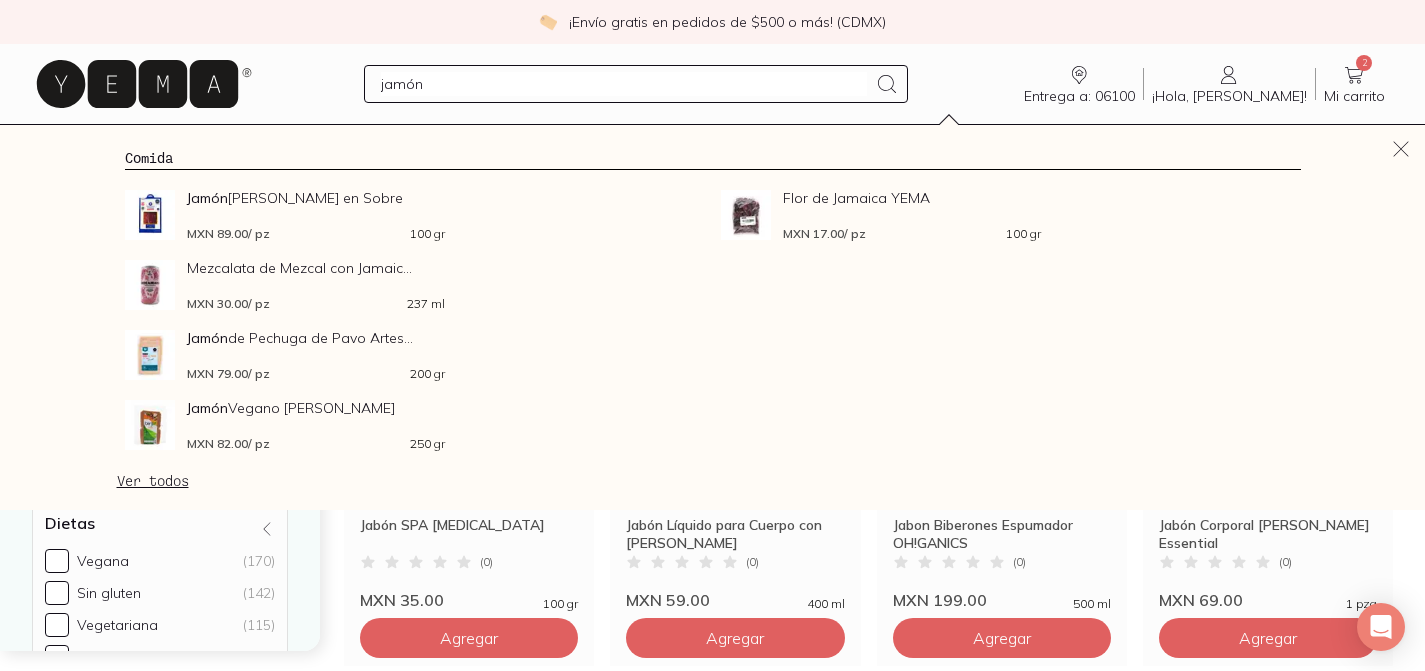 type 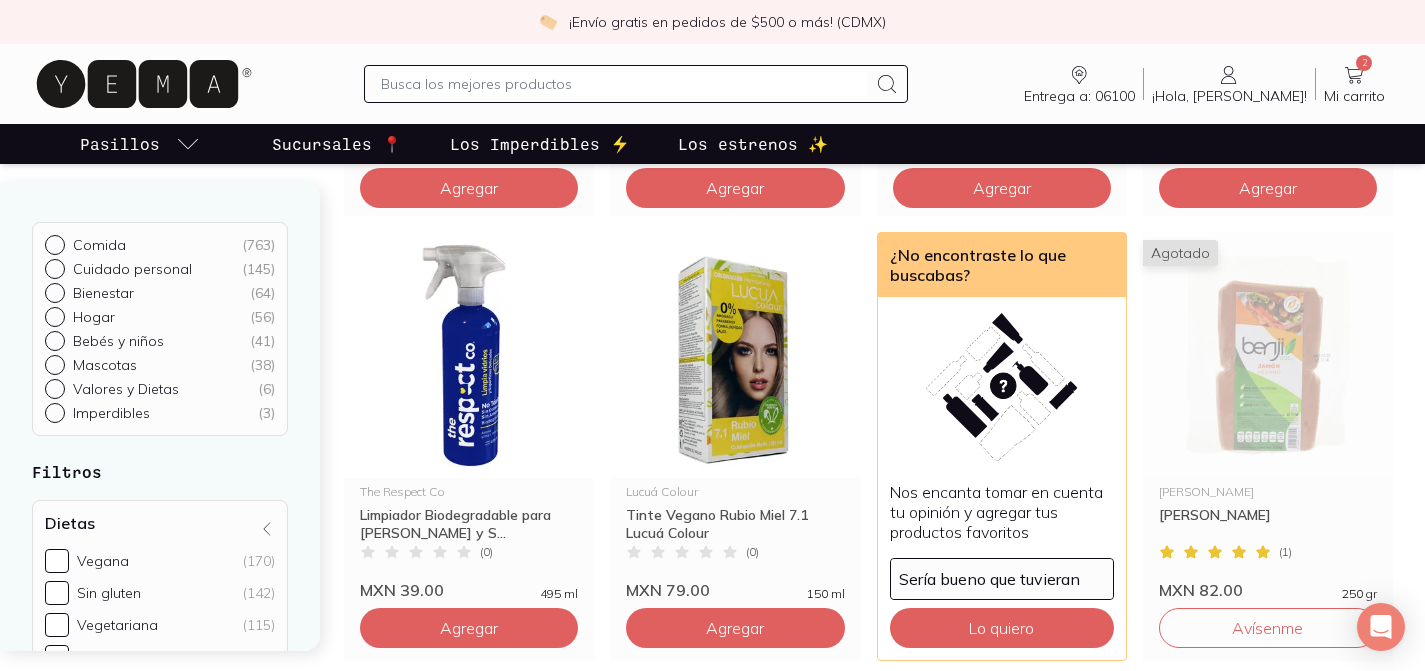 scroll, scrollTop: 3340, scrollLeft: 0, axis: vertical 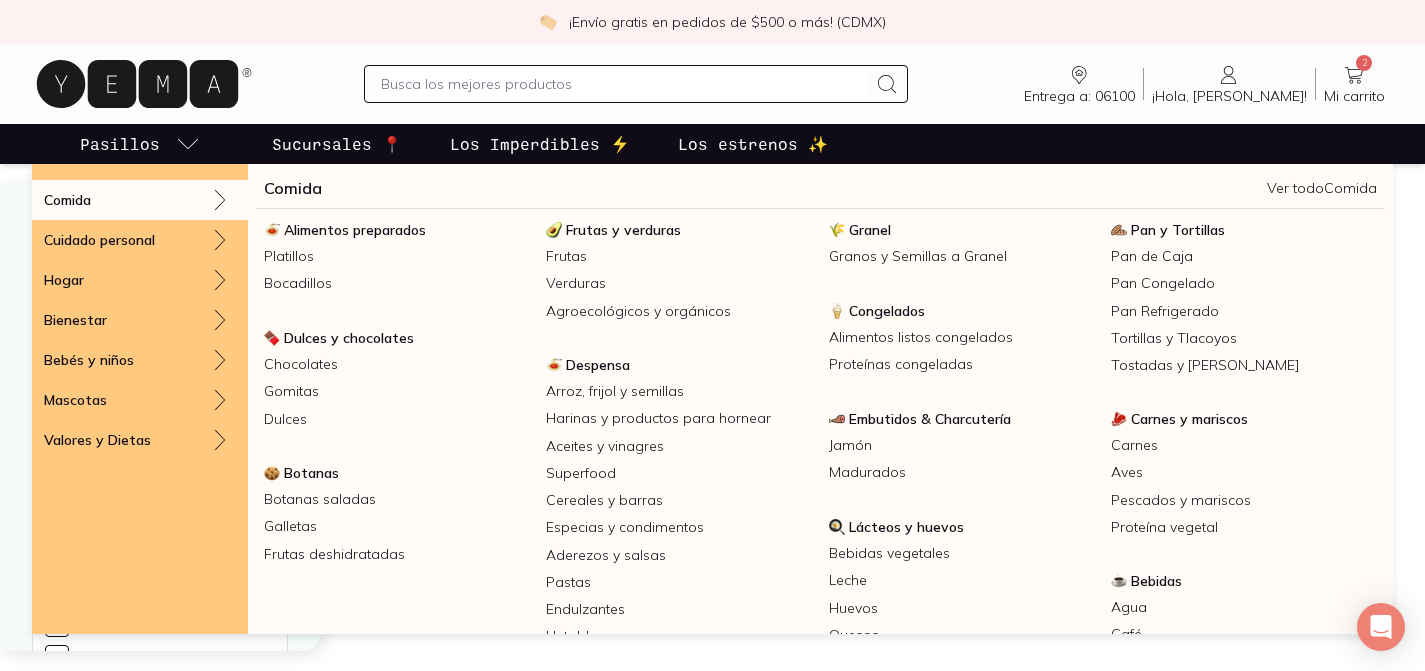 click on "Pasillos" at bounding box center (120, 144) 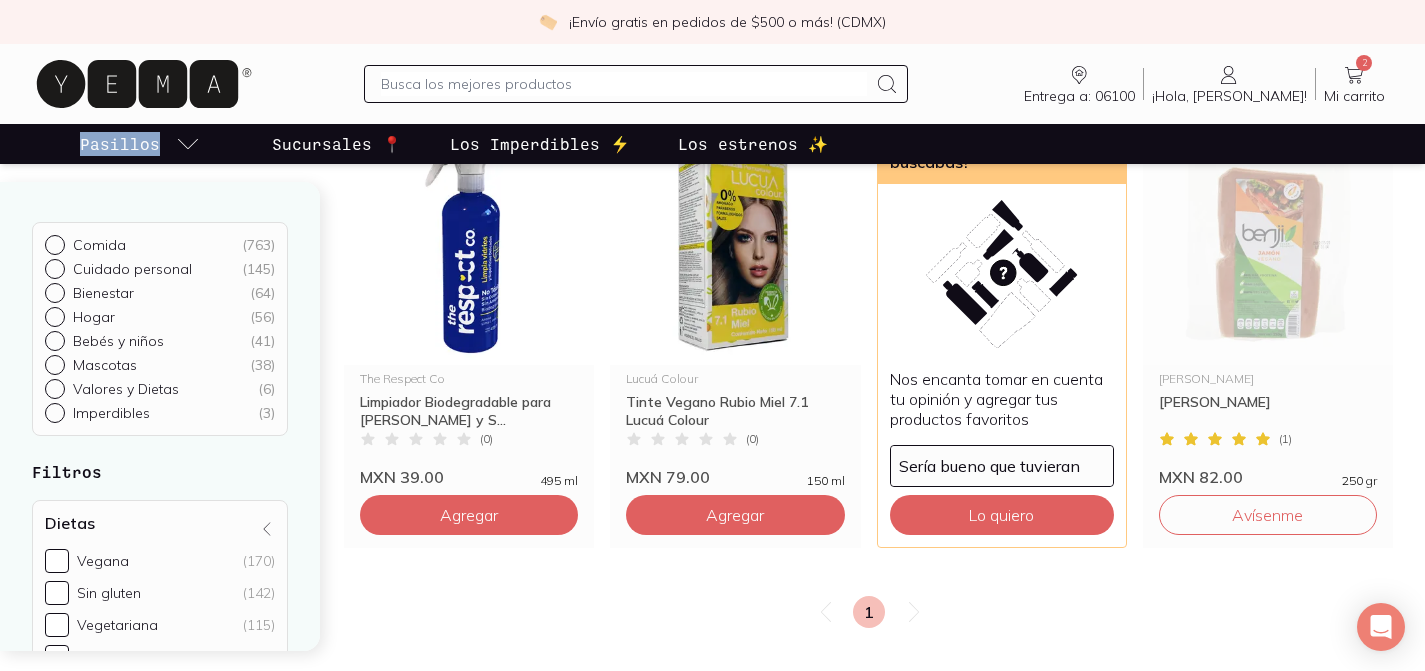 click on "Pasillos" at bounding box center (120, 144) 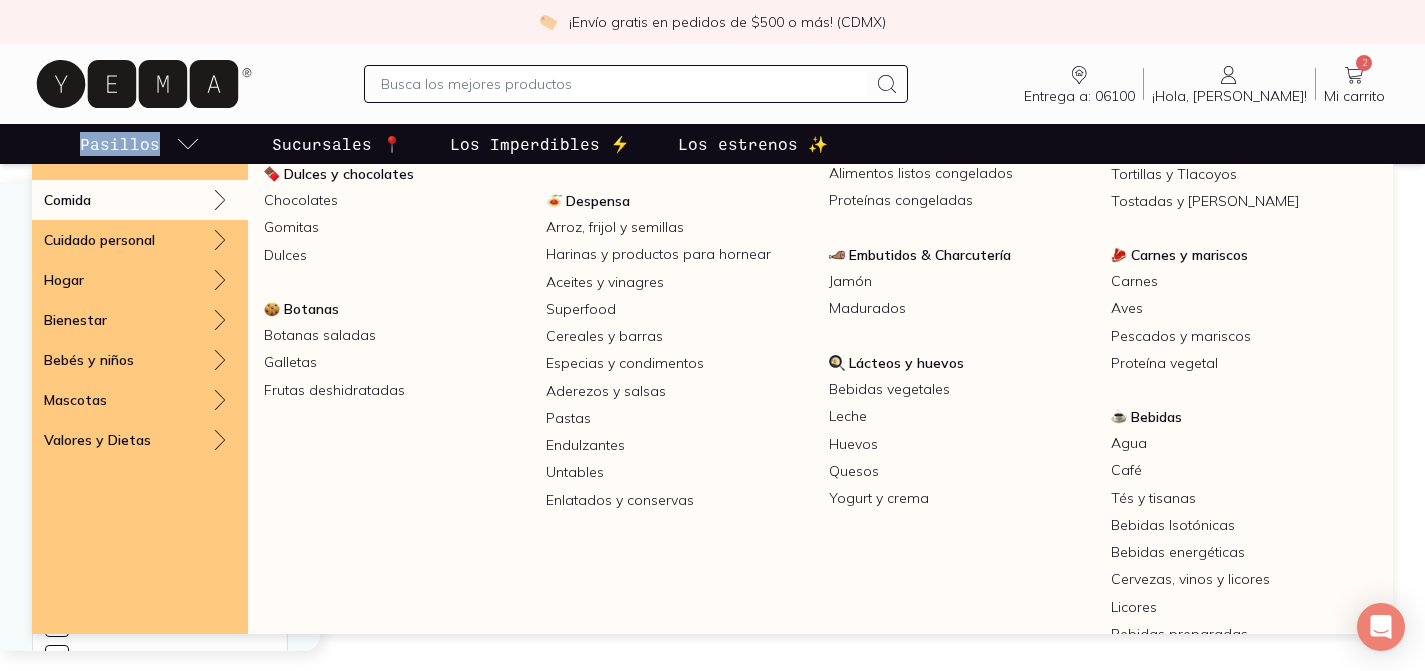 scroll, scrollTop: 168, scrollLeft: 0, axis: vertical 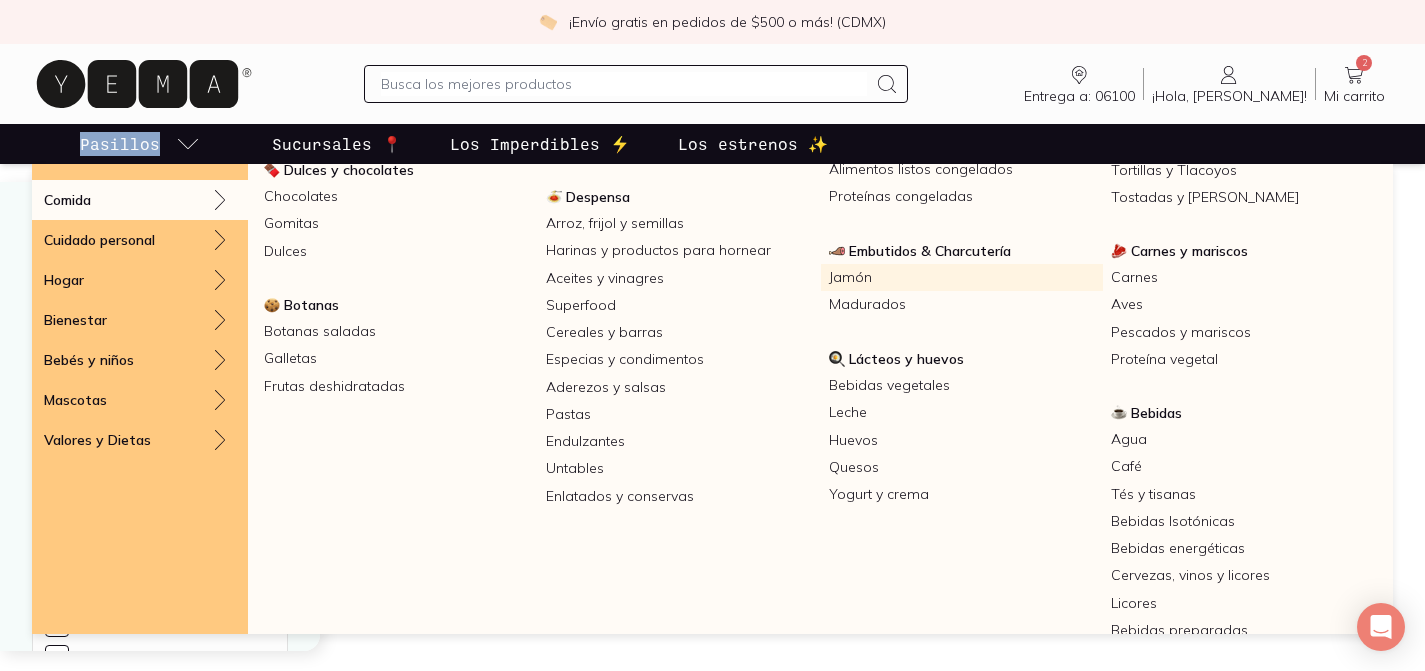 click on "Jamón" at bounding box center (962, 277) 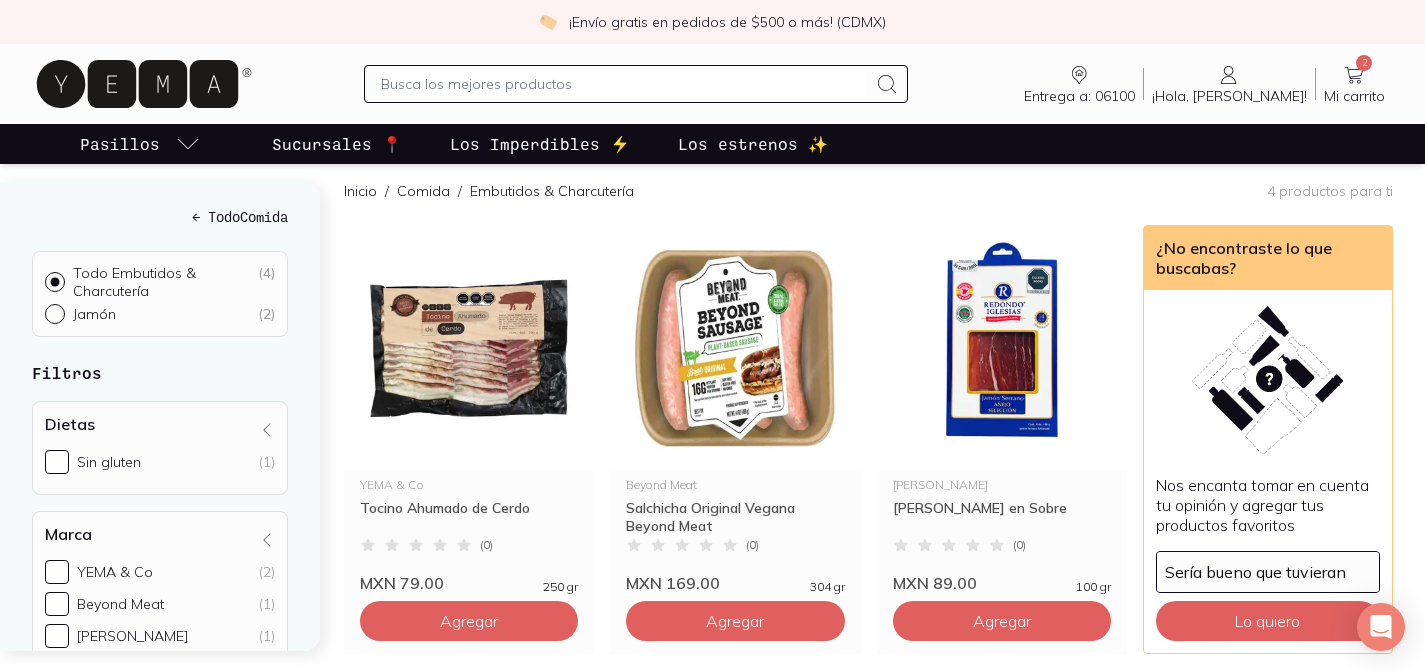 scroll, scrollTop: 169, scrollLeft: 0, axis: vertical 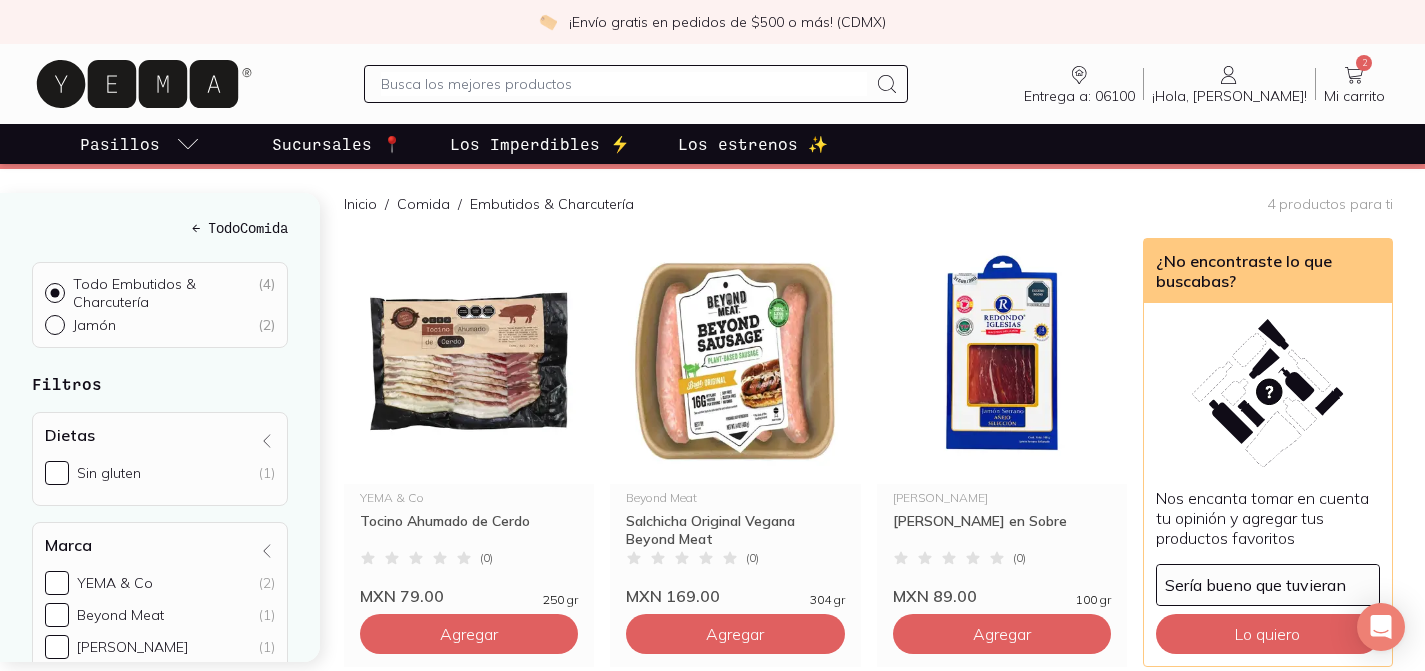 click at bounding box center [624, 84] 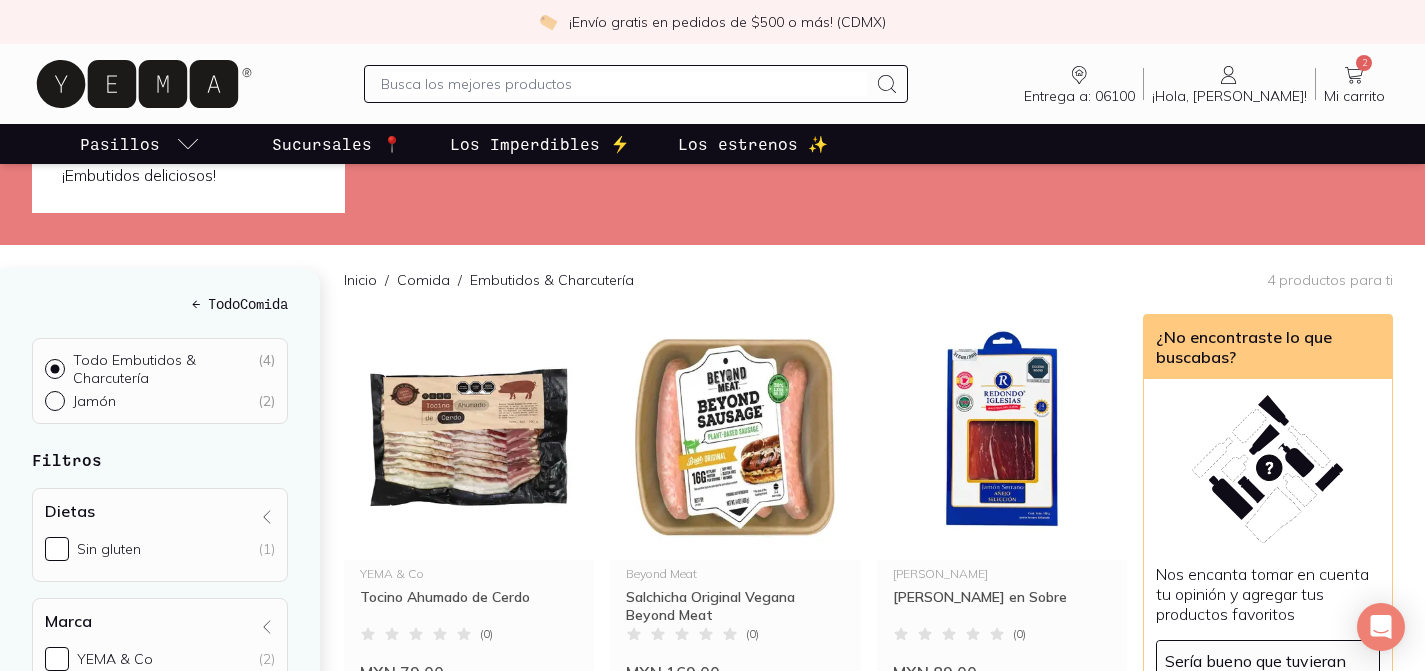 scroll, scrollTop: 0, scrollLeft: 0, axis: both 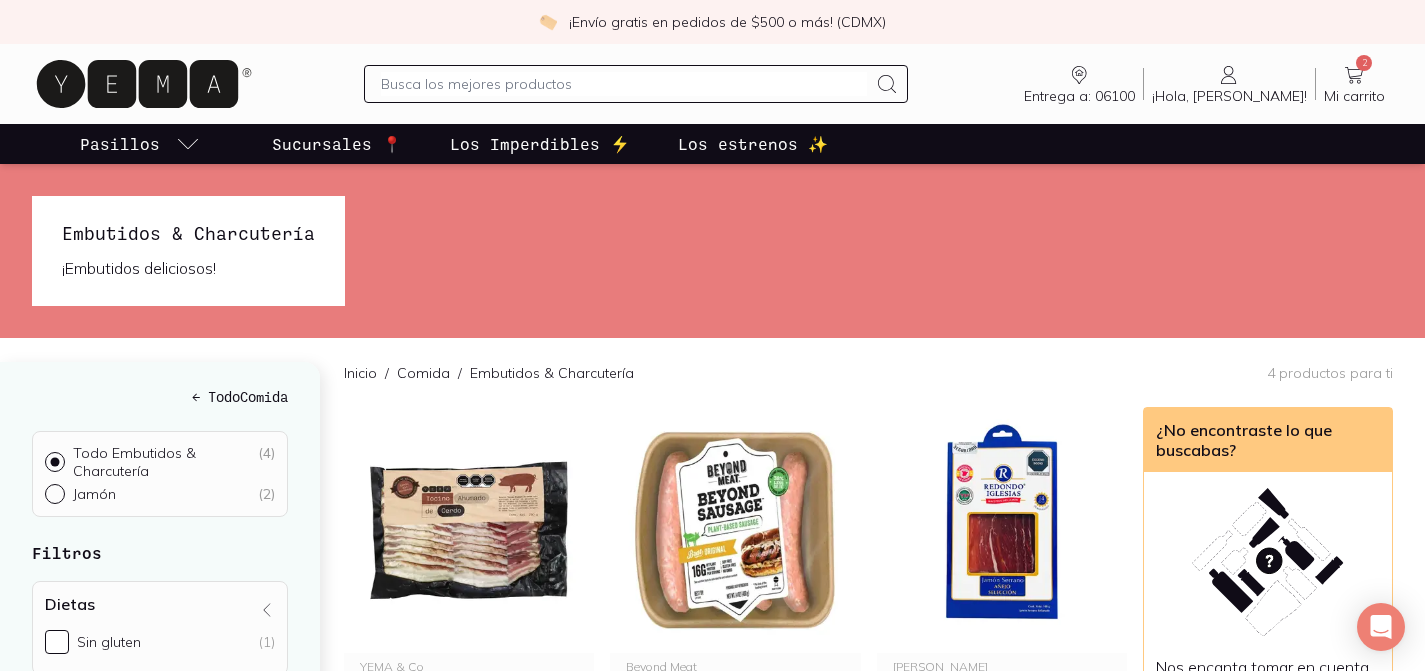 click on "Mi carrito" at bounding box center [1354, 96] 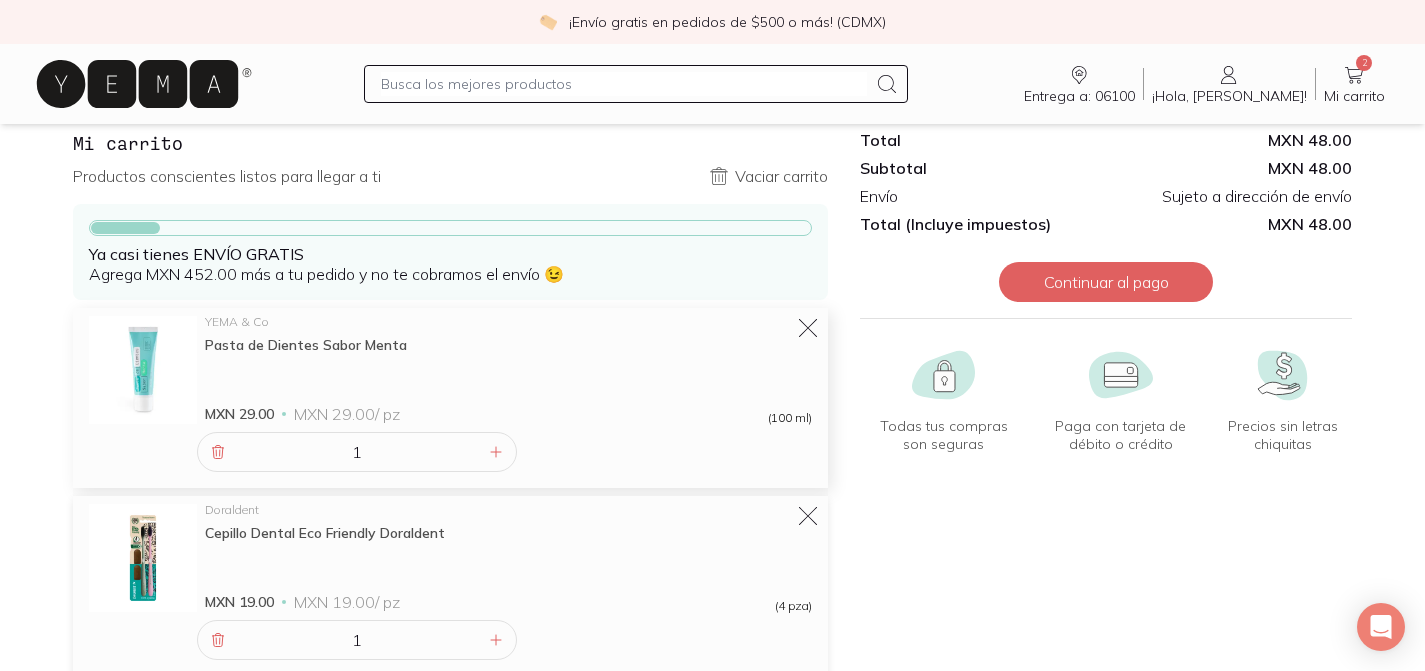 scroll, scrollTop: 0, scrollLeft: 0, axis: both 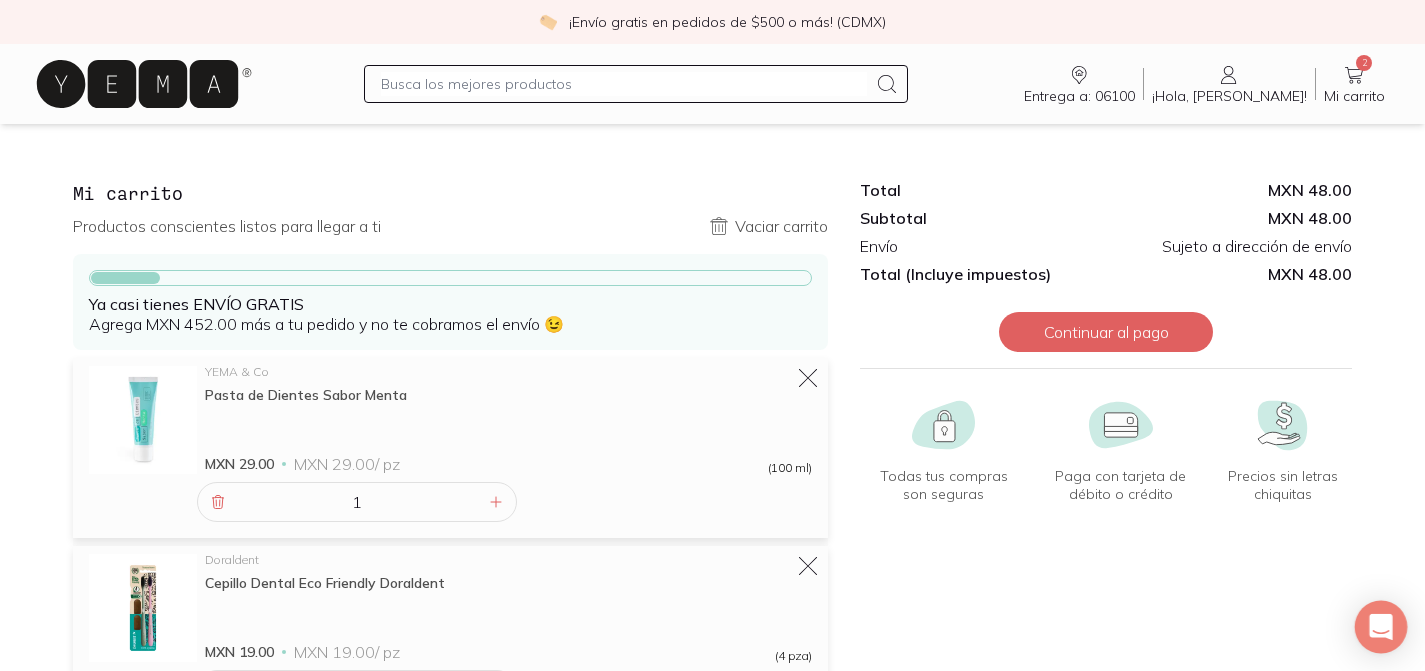 click at bounding box center (1381, 627) 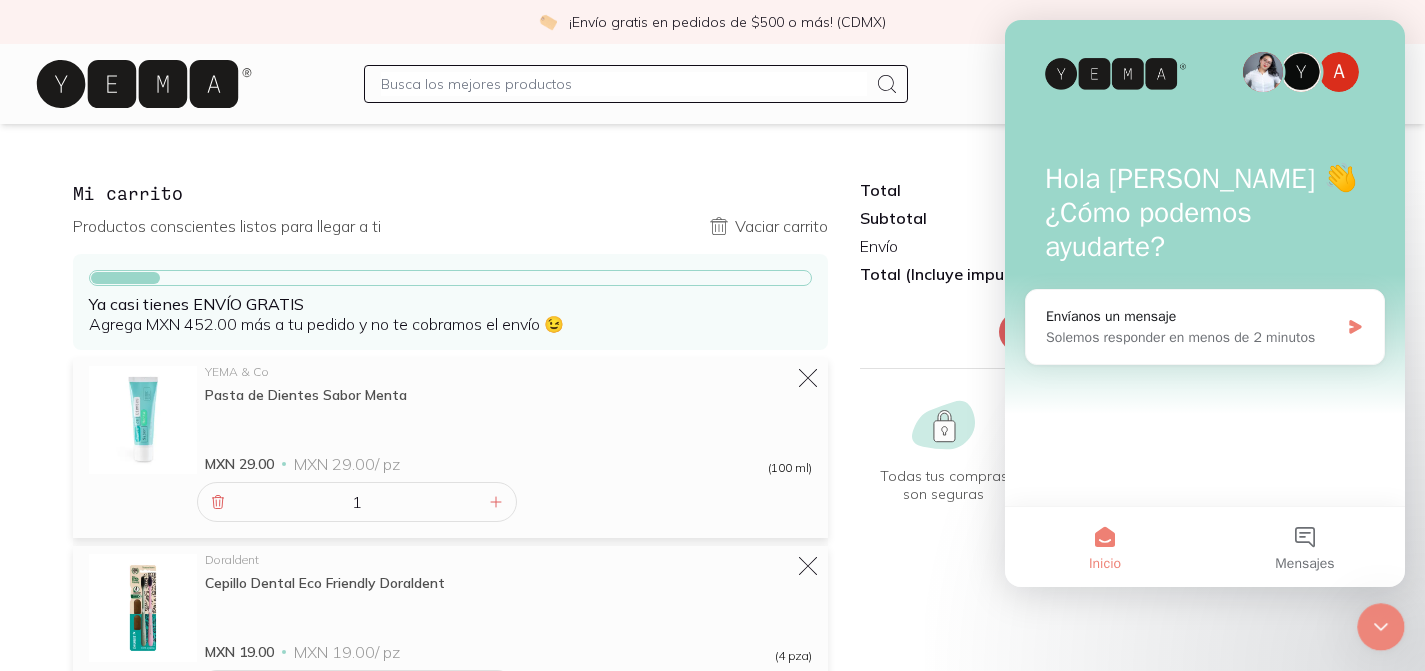 scroll, scrollTop: 0, scrollLeft: 0, axis: both 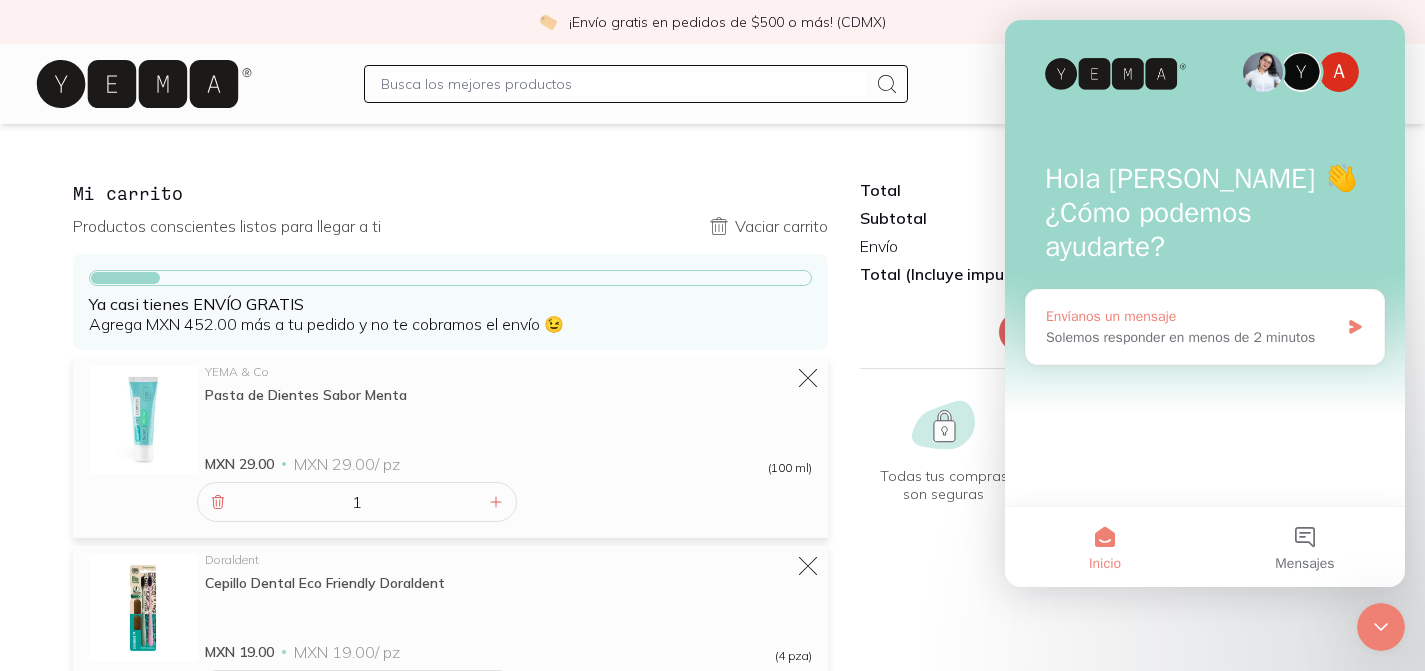 click on "Solemos responder en menos de 2 minutos" at bounding box center (1192, 337) 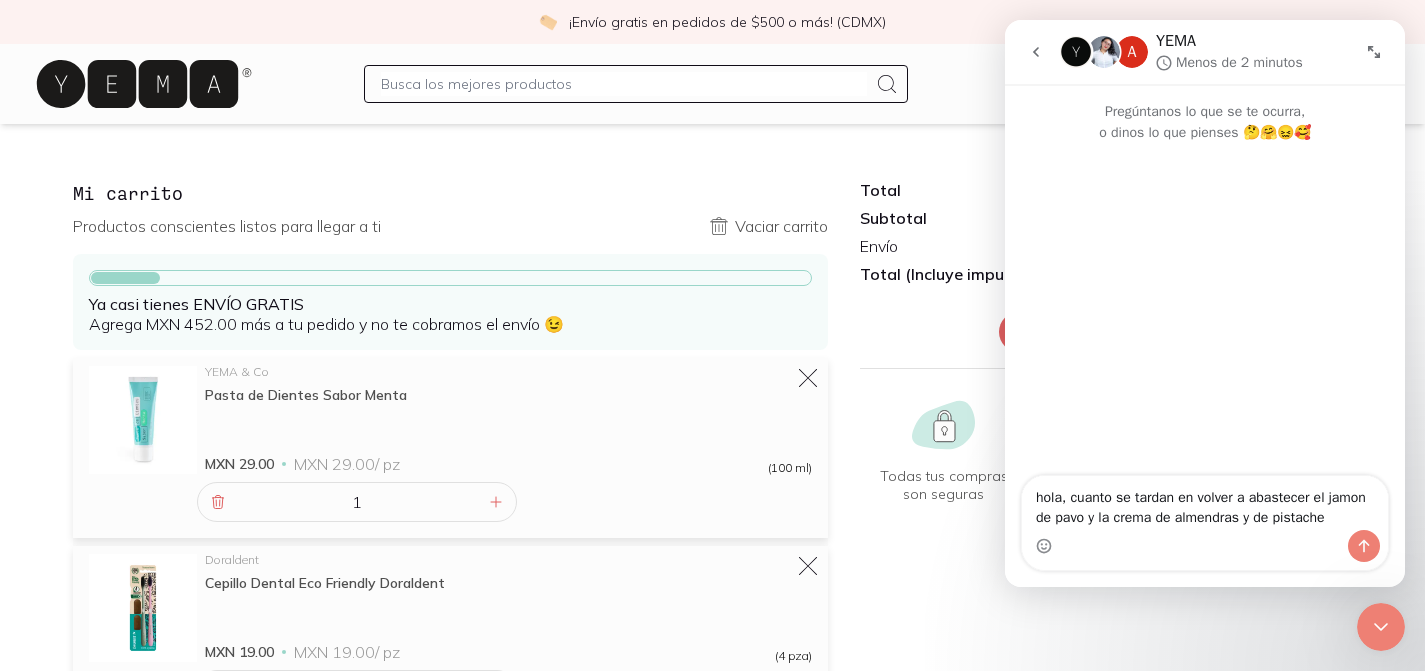 type on "hola, cuanto se tardan en volver a abastecer el jamon de pavo y la crema de almendras y de pistache?" 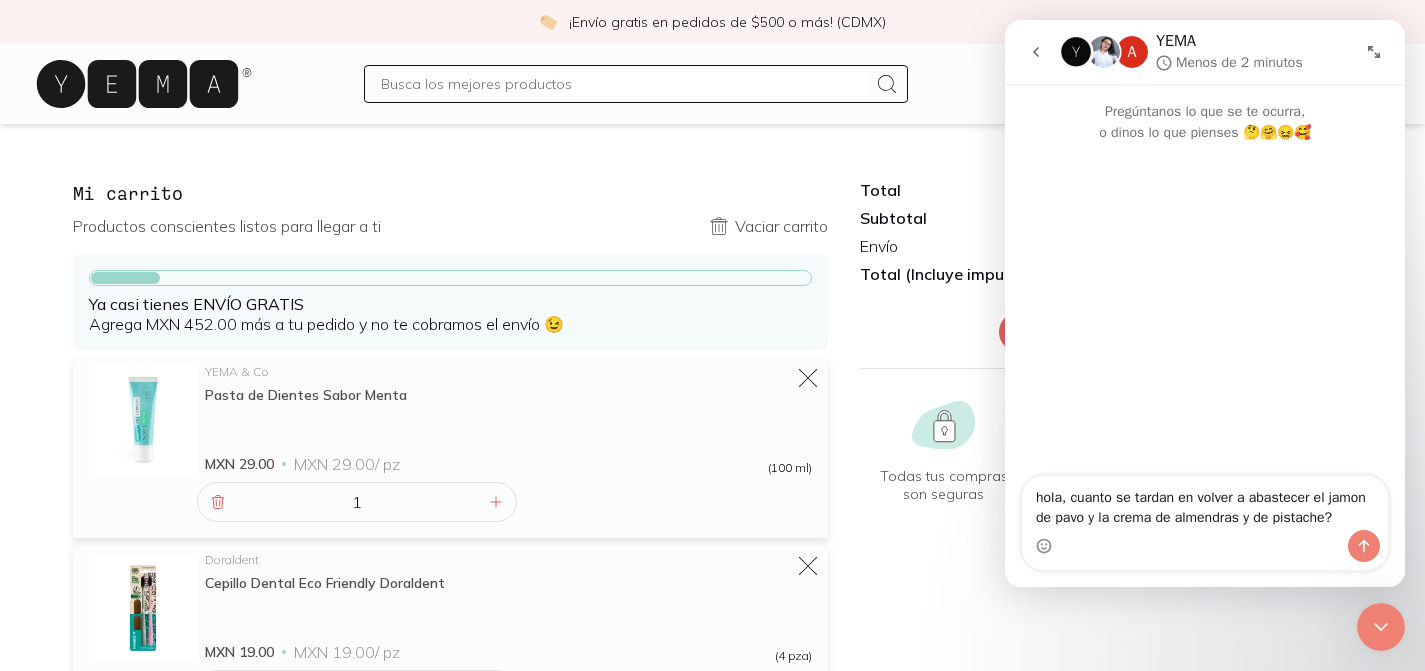 type 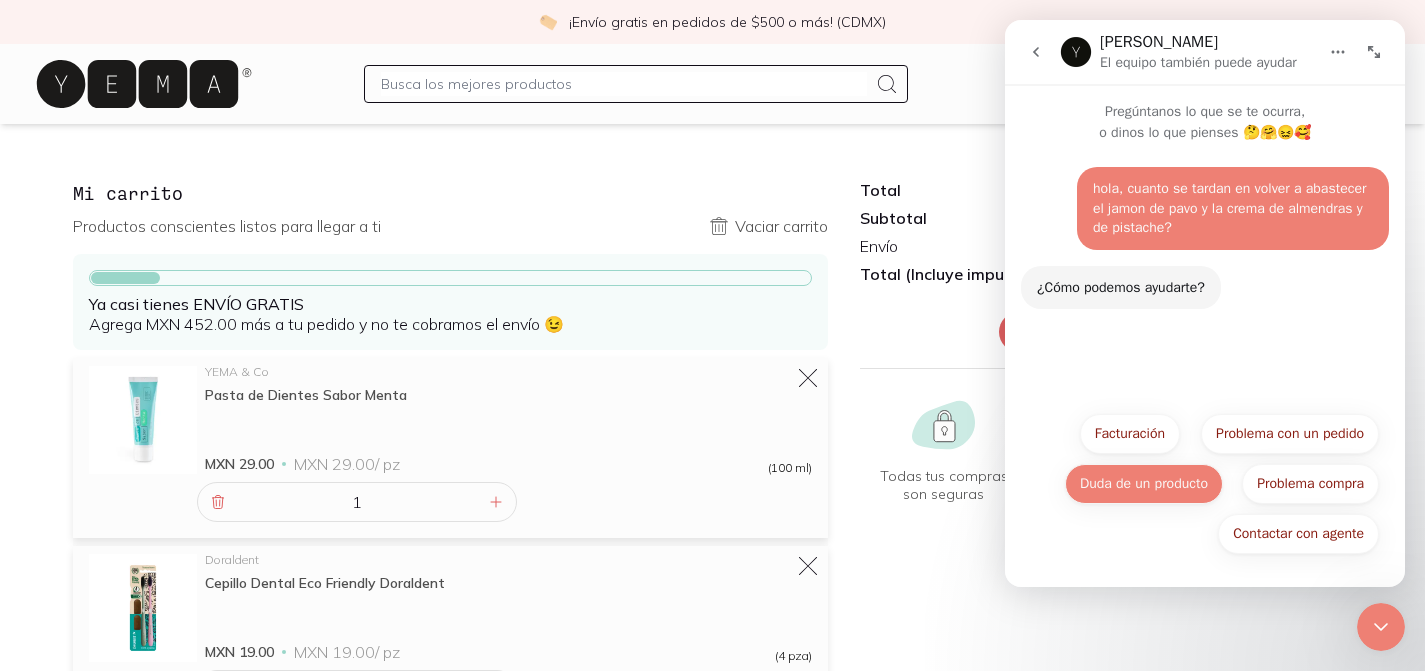click on "Duda de un producto" at bounding box center (1144, 484) 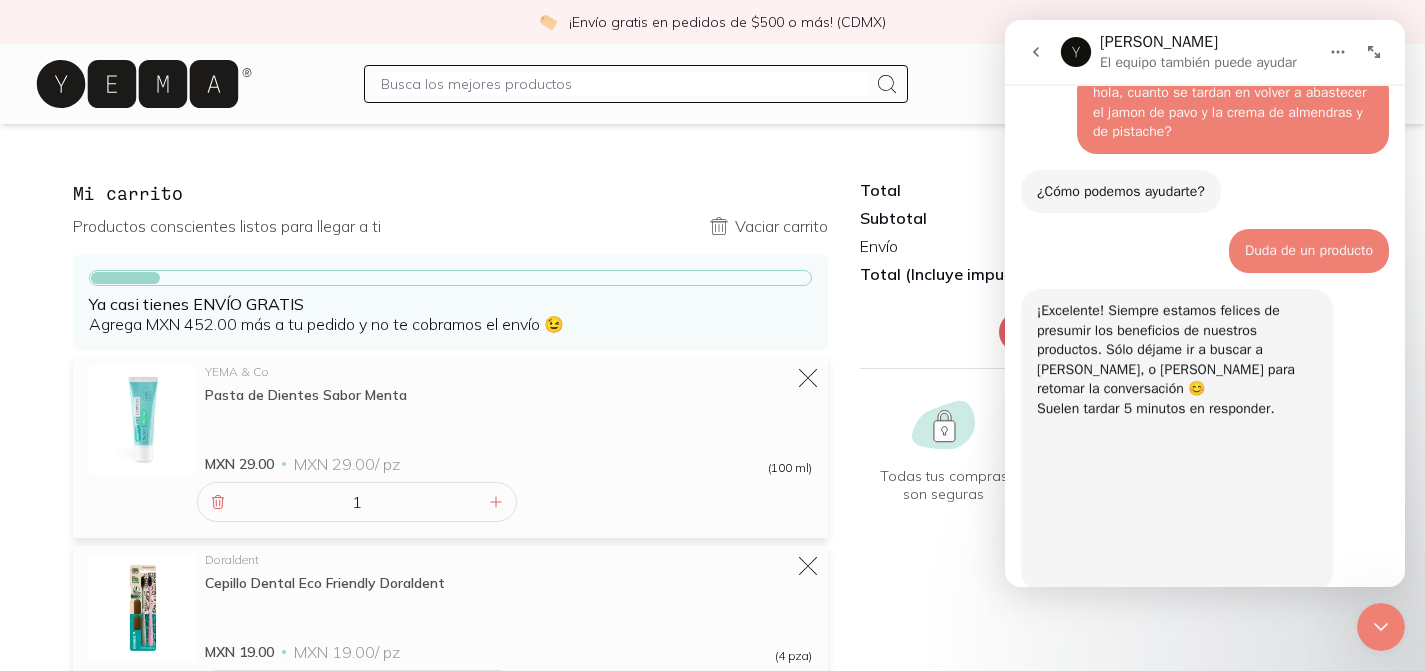 scroll, scrollTop: 161, scrollLeft: 0, axis: vertical 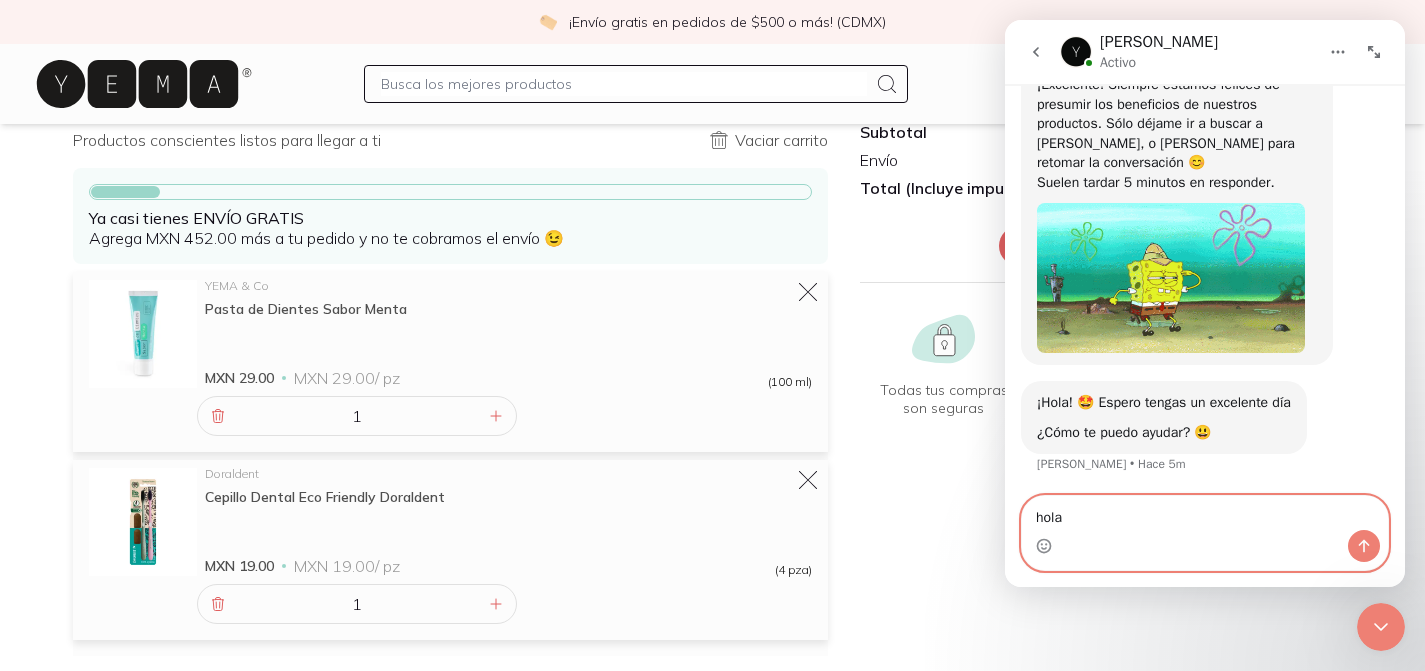 type on "hola!" 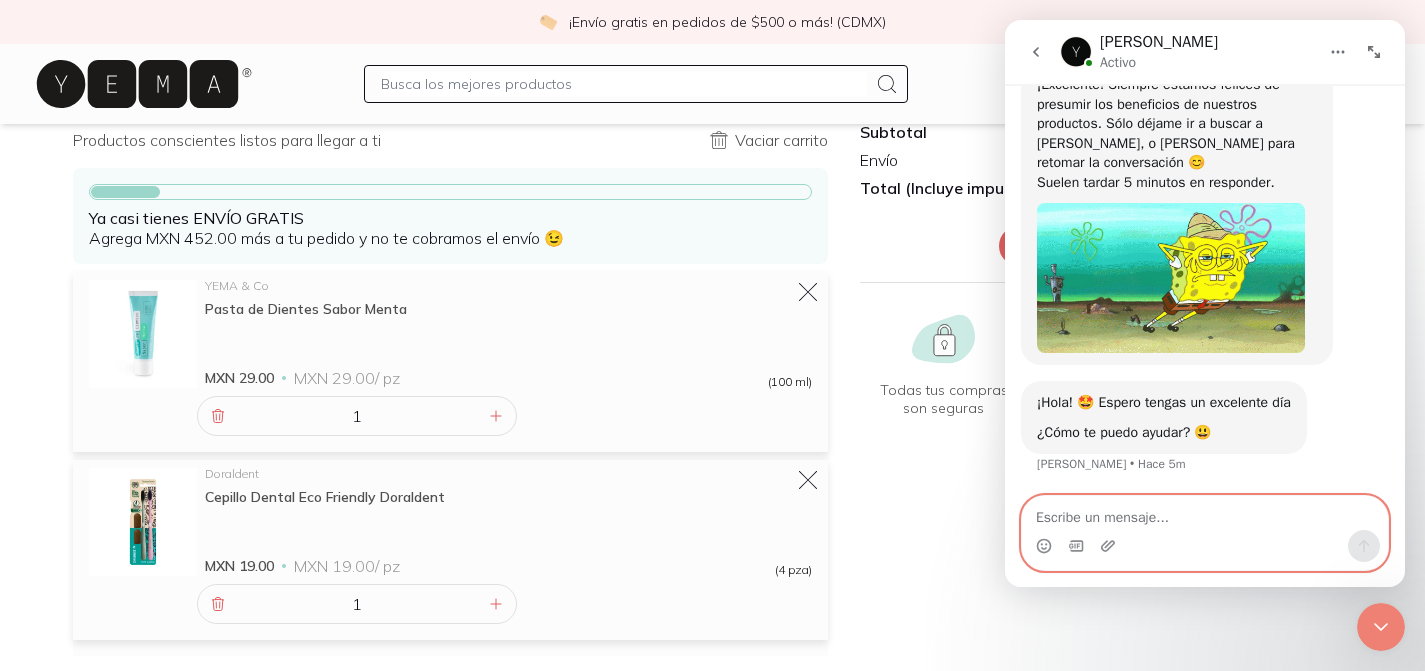 scroll, scrollTop: 382, scrollLeft: 0, axis: vertical 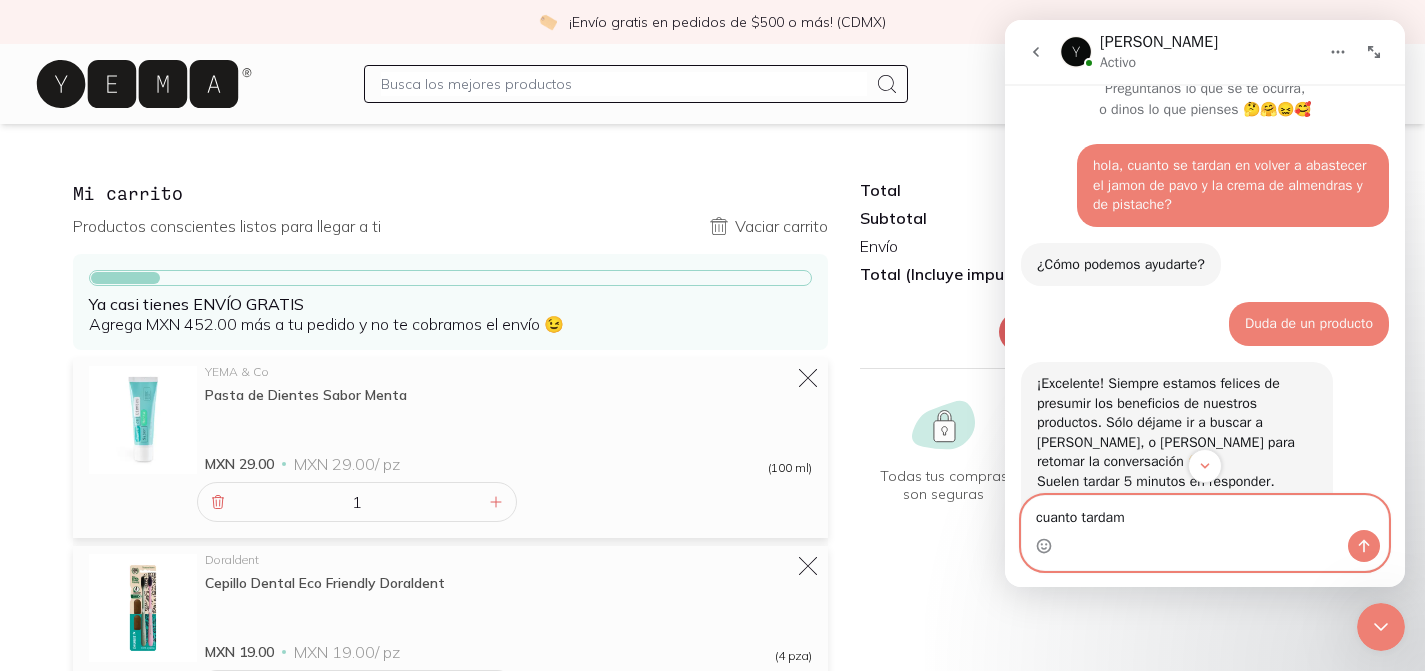 type on "cuanto tardam" 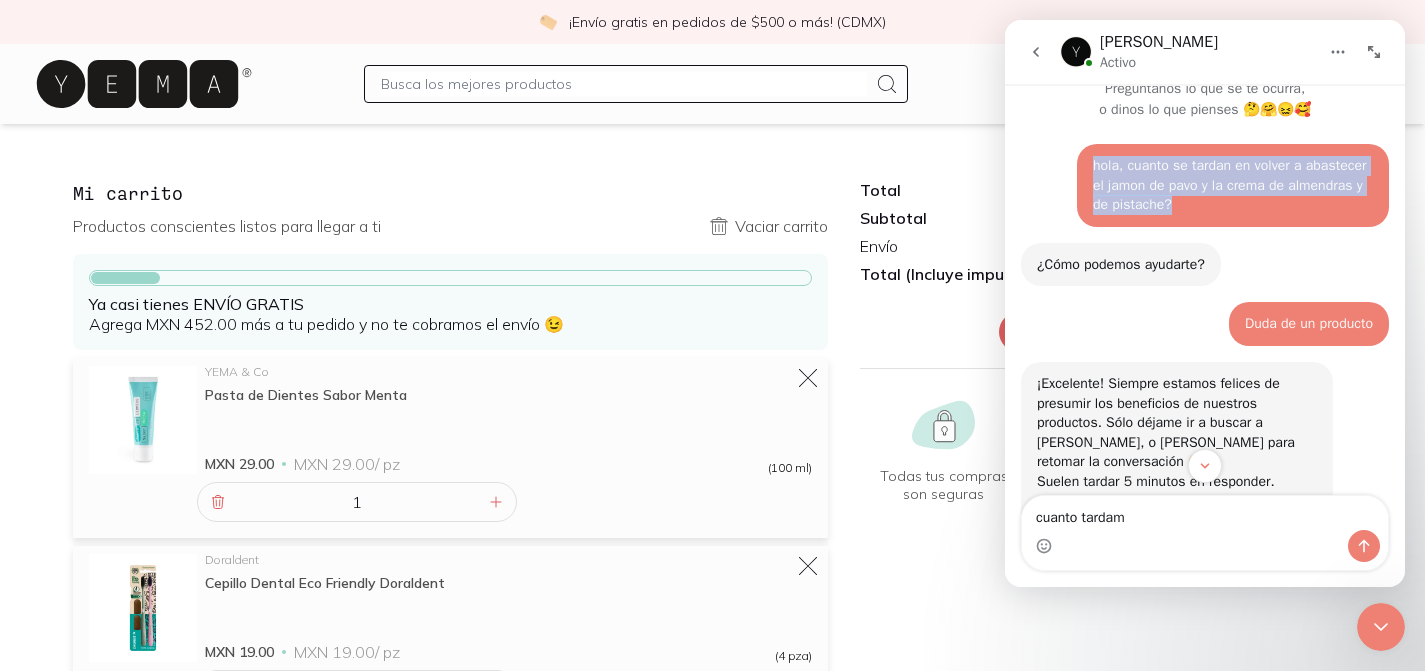 drag, startPoint x: 1263, startPoint y: 204, endPoint x: 1077, endPoint y: 164, distance: 190.25246 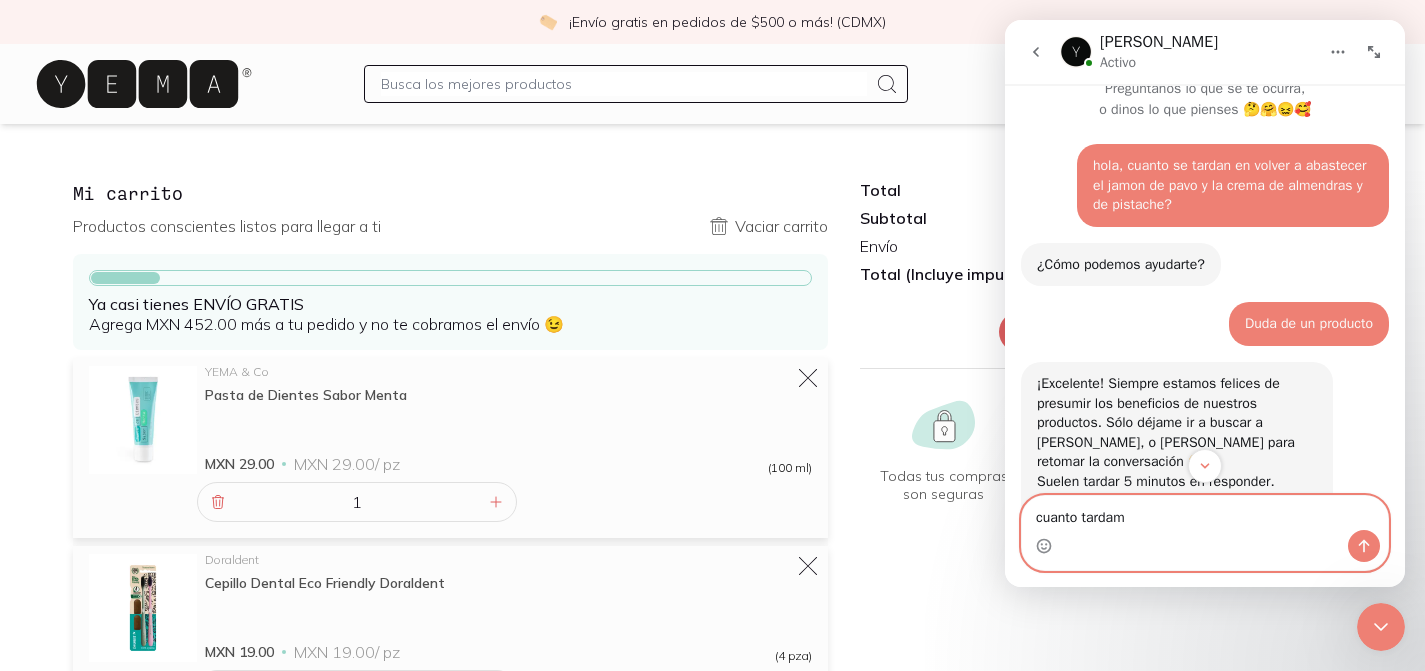 drag, startPoint x: 1141, startPoint y: 521, endPoint x: 930, endPoint y: 502, distance: 211.85373 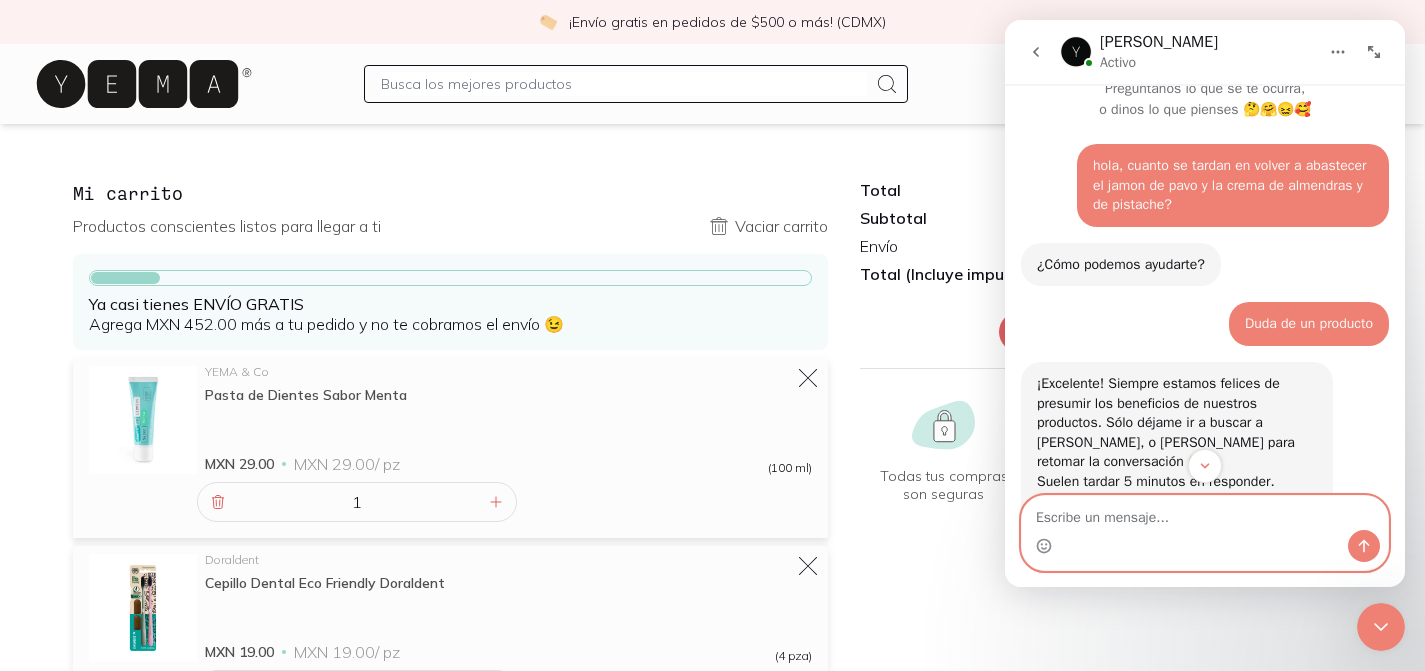 paste on "hola, cuanto se tardan en volver a abastecer el jamon de pavo y la crema de almendras y de pistache?" 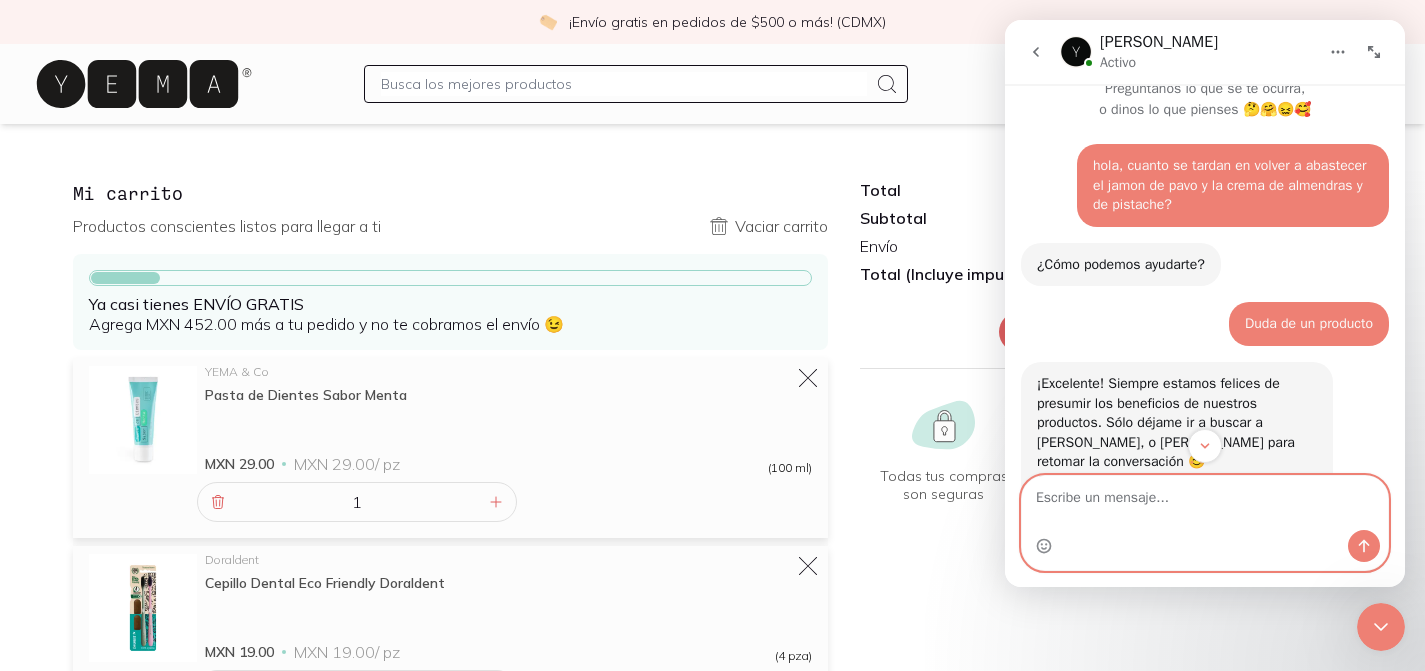 scroll, scrollTop: 0, scrollLeft: 0, axis: both 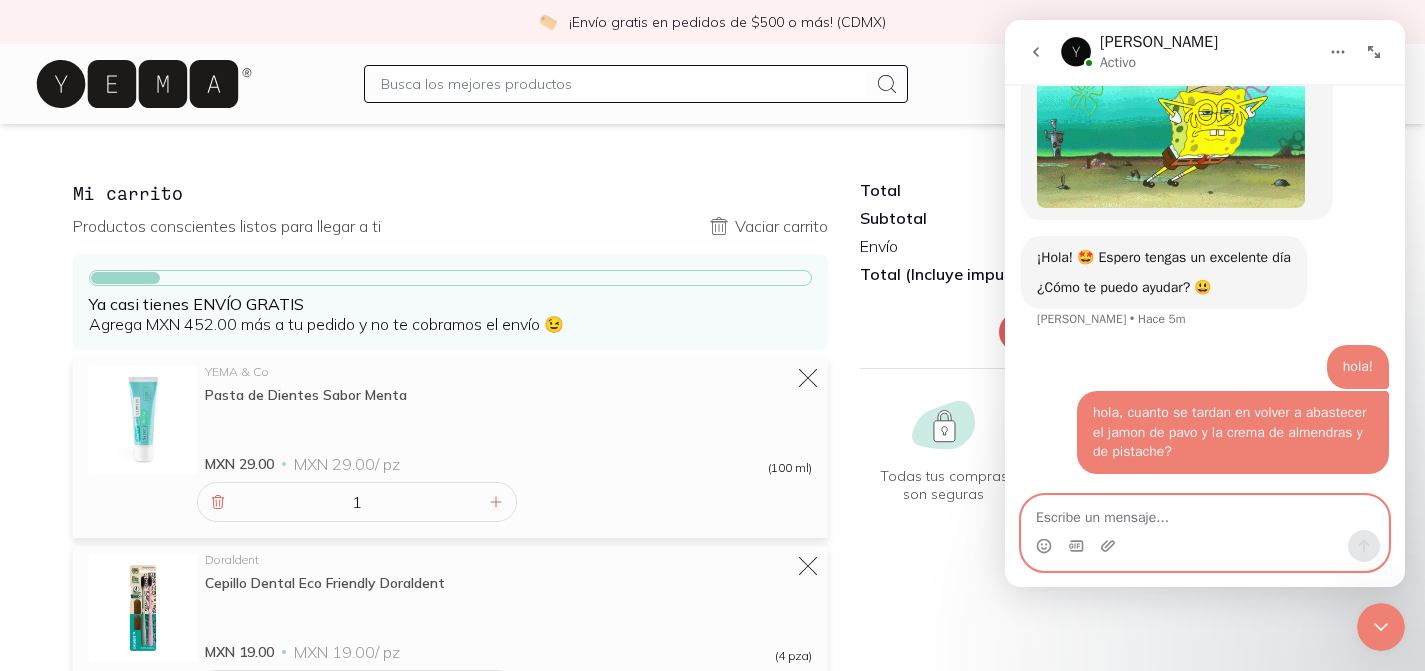 type 